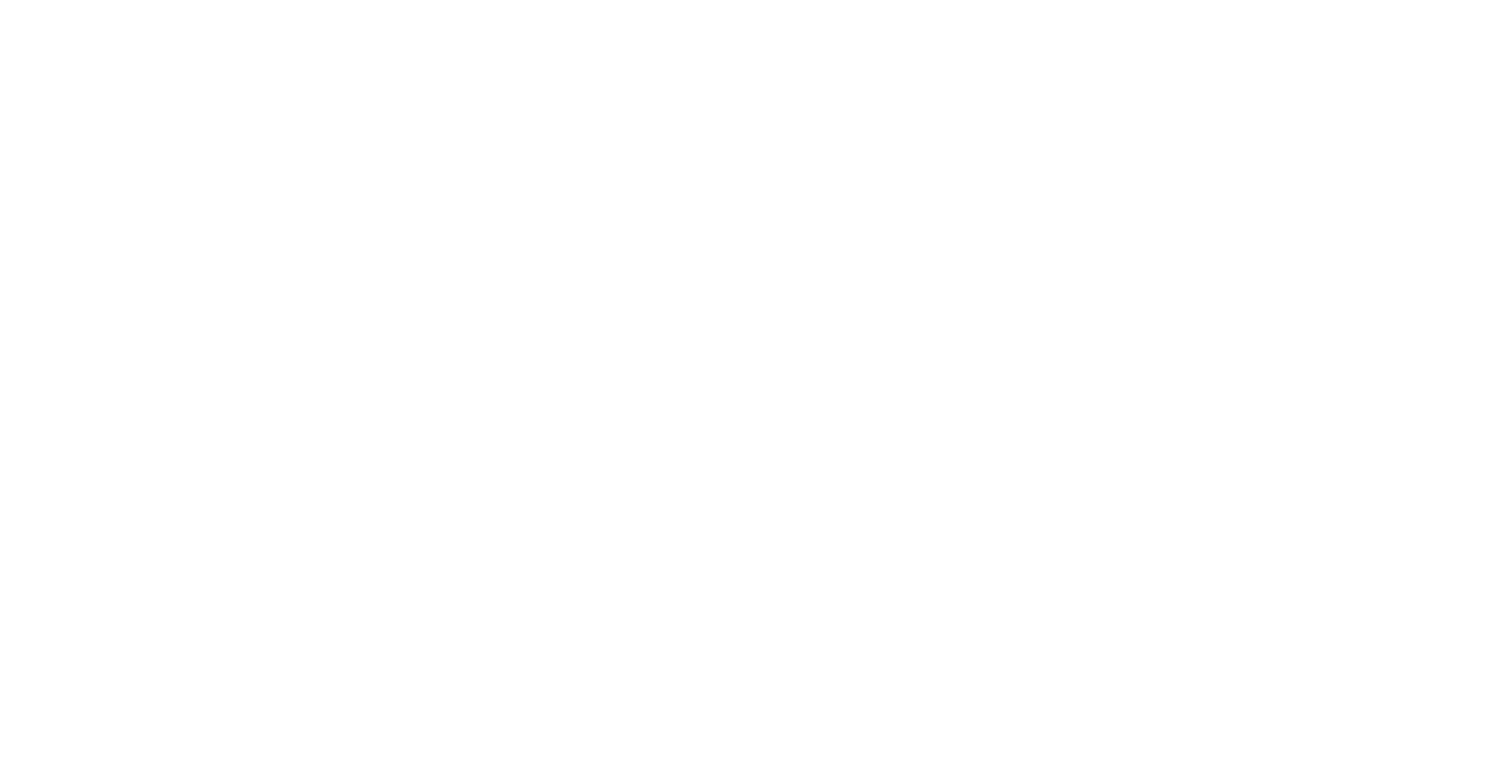 scroll, scrollTop: 0, scrollLeft: 0, axis: both 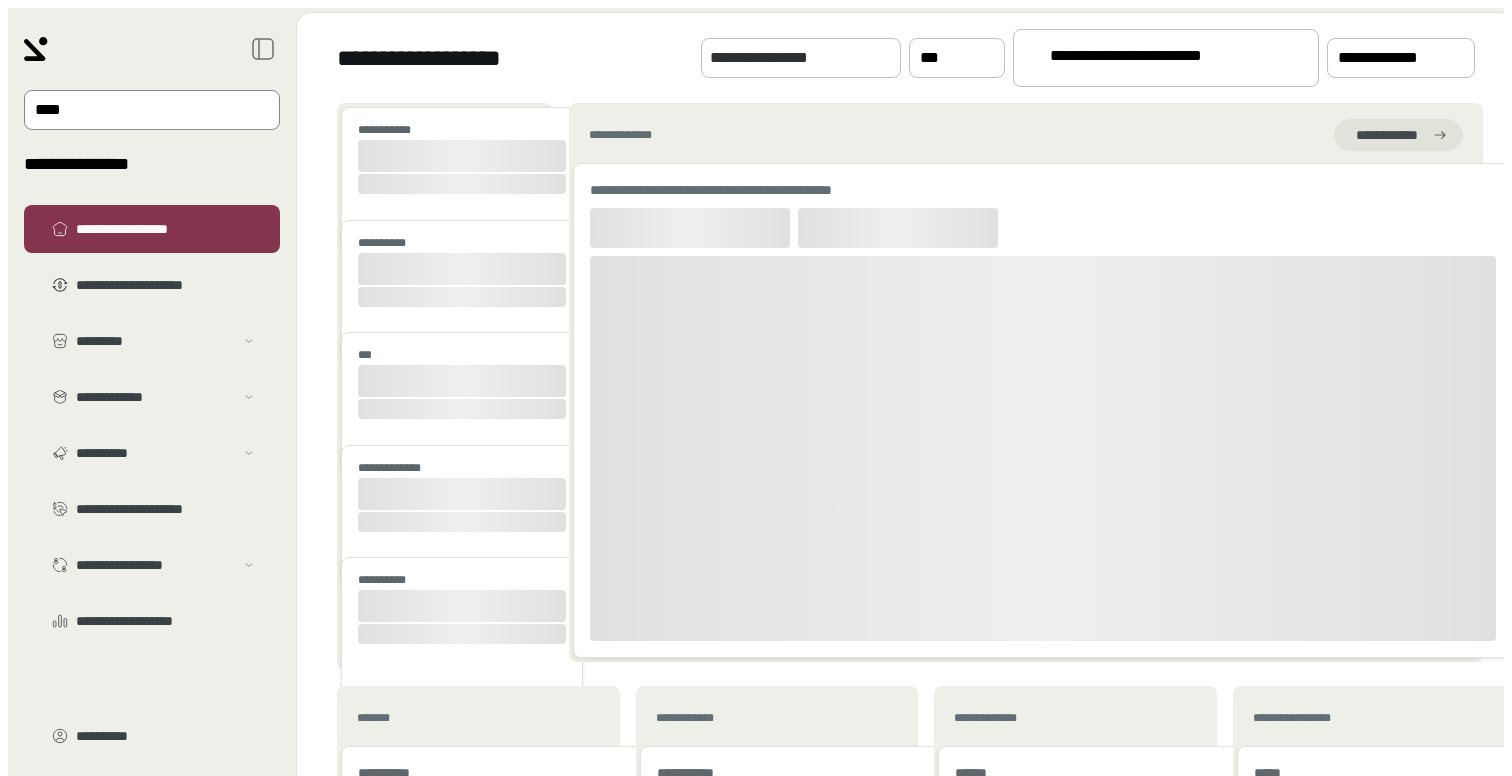 click on "****" at bounding box center [138, 110] 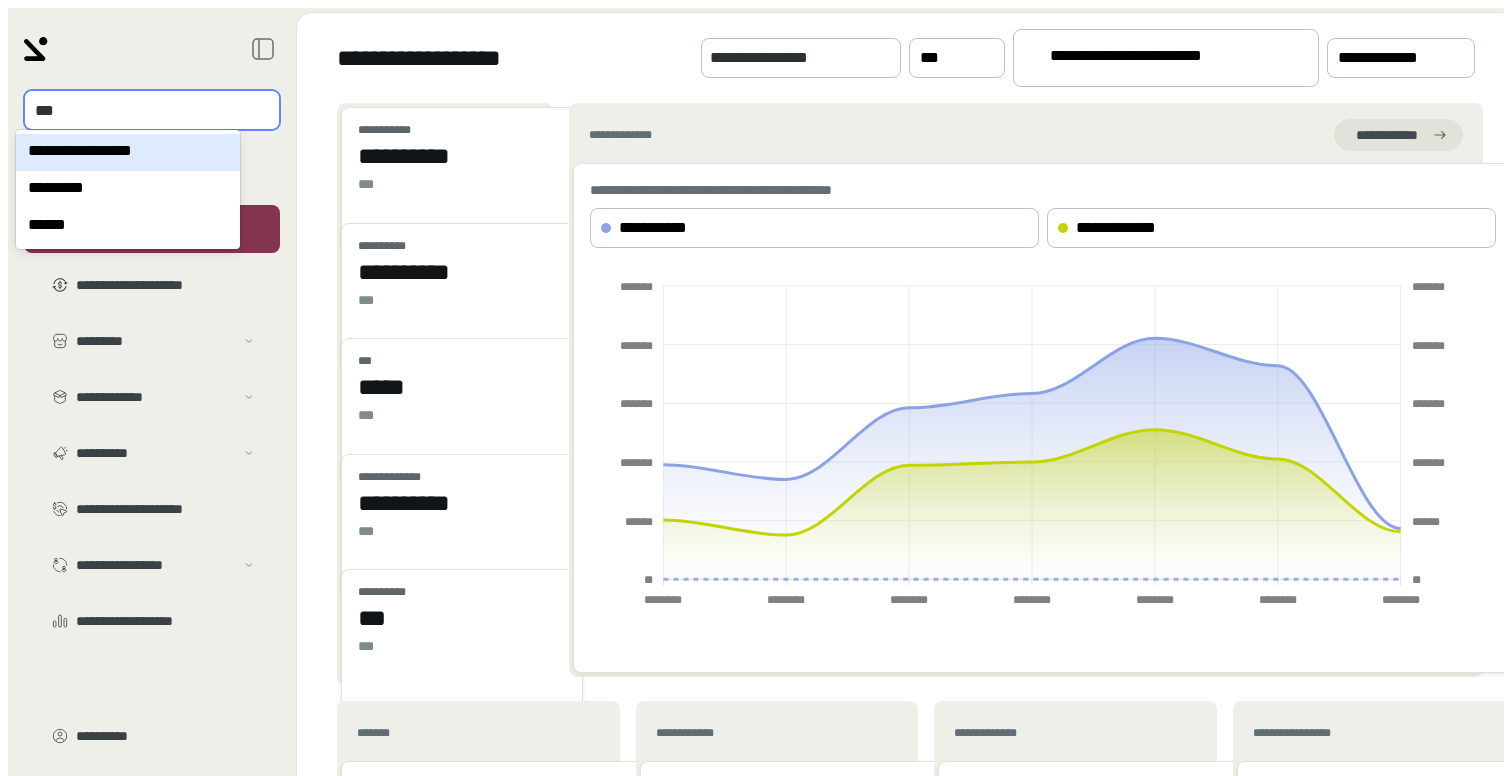 type on "****" 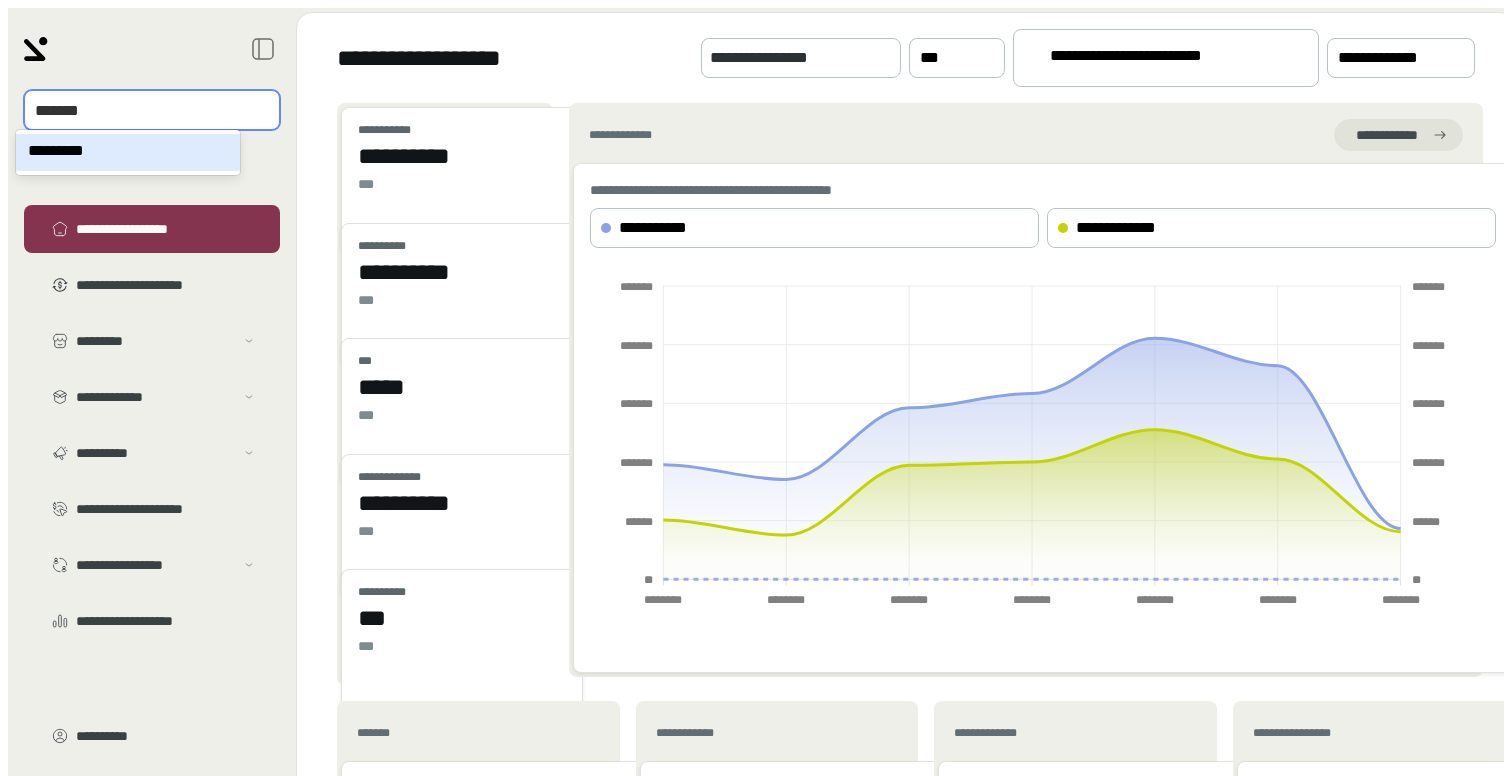 type 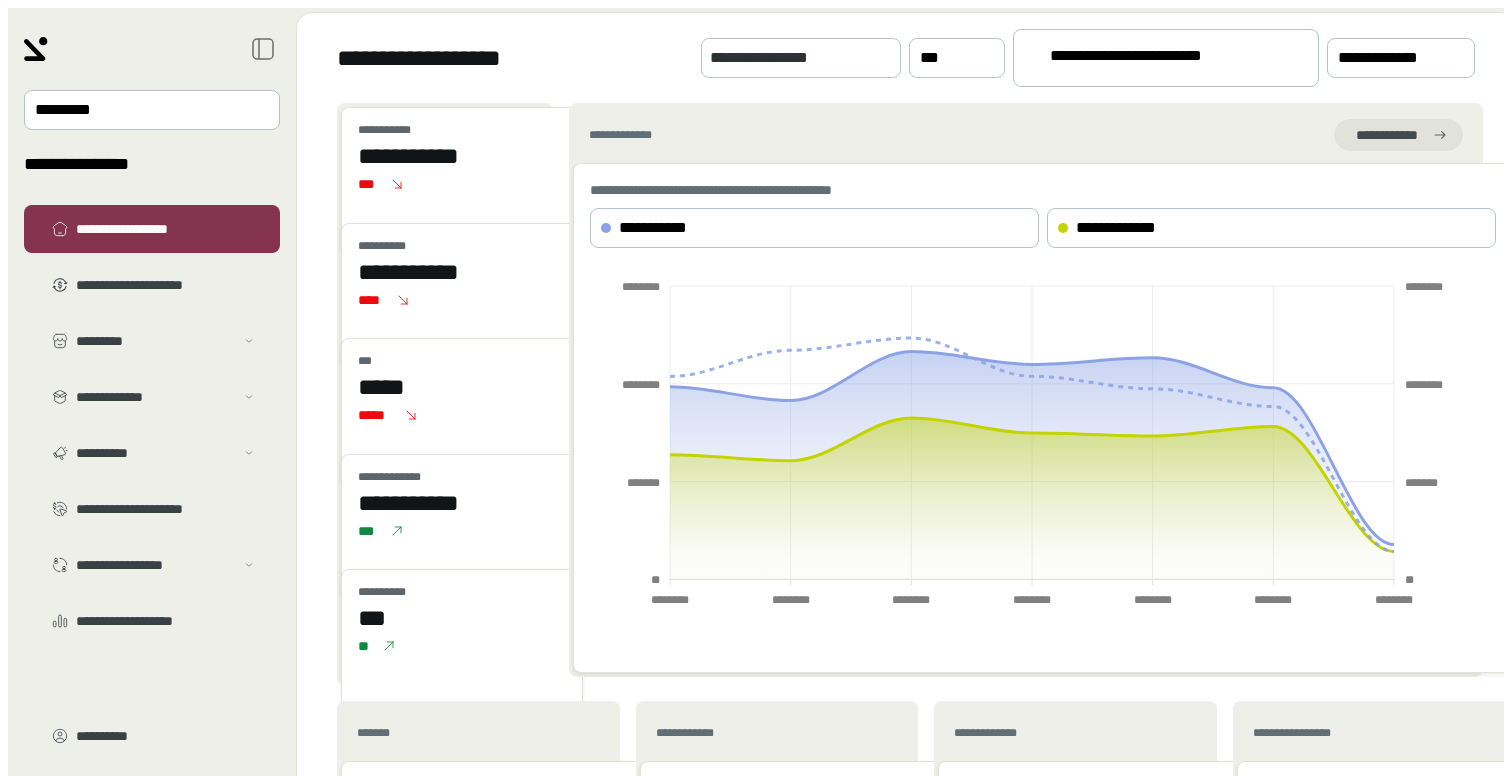 click on "**********" at bounding box center (1157, 59) 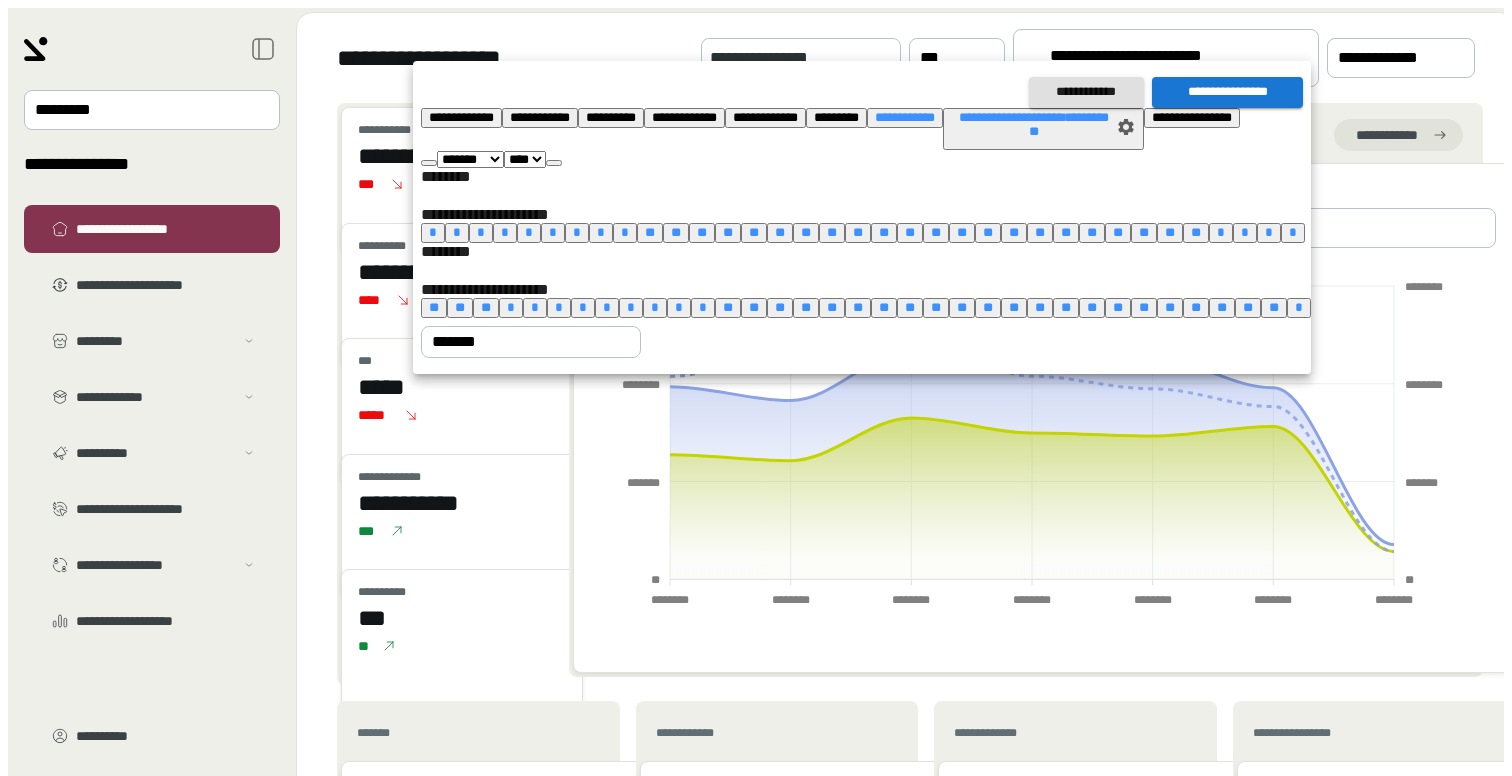 click at bounding box center [554, 163] 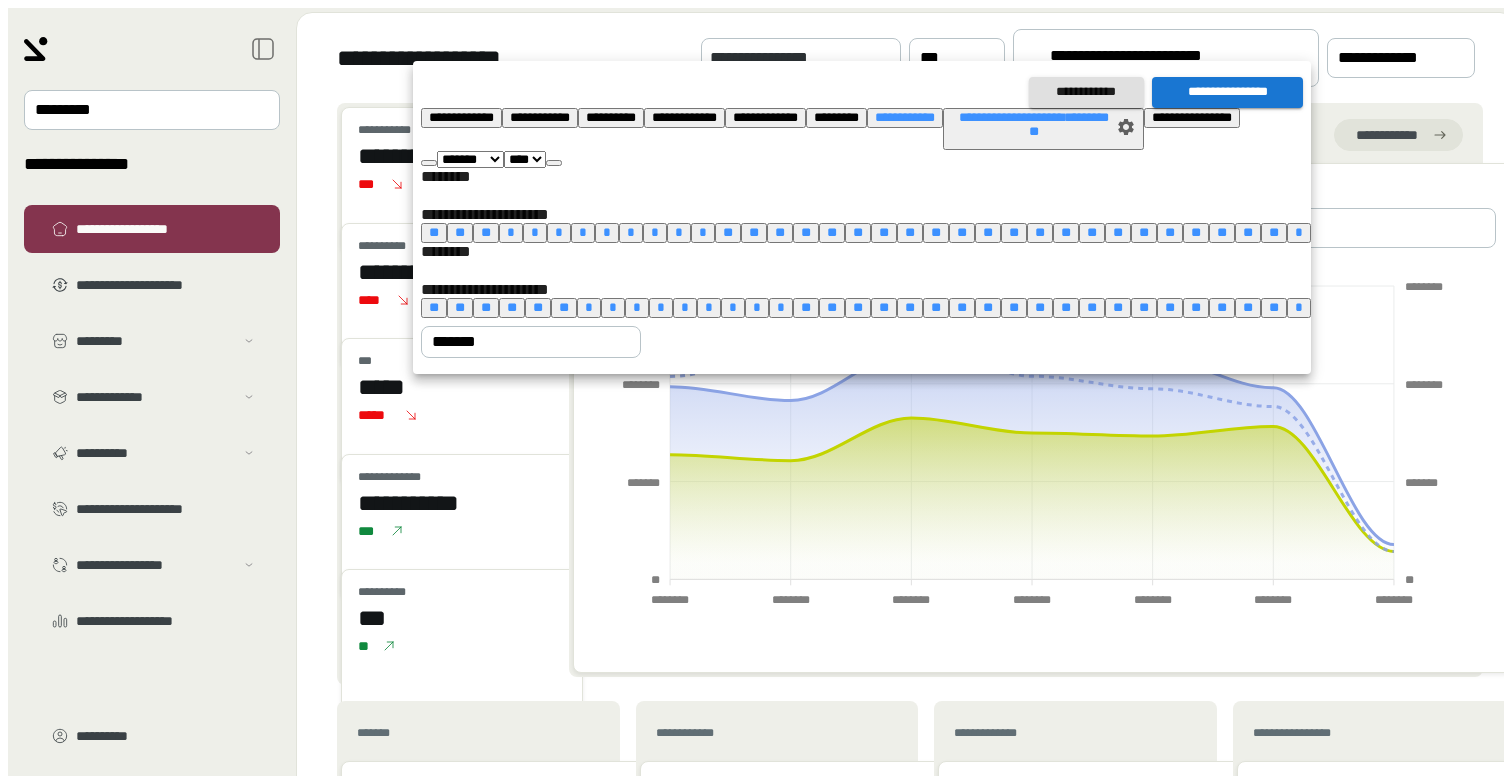 click at bounding box center (554, 163) 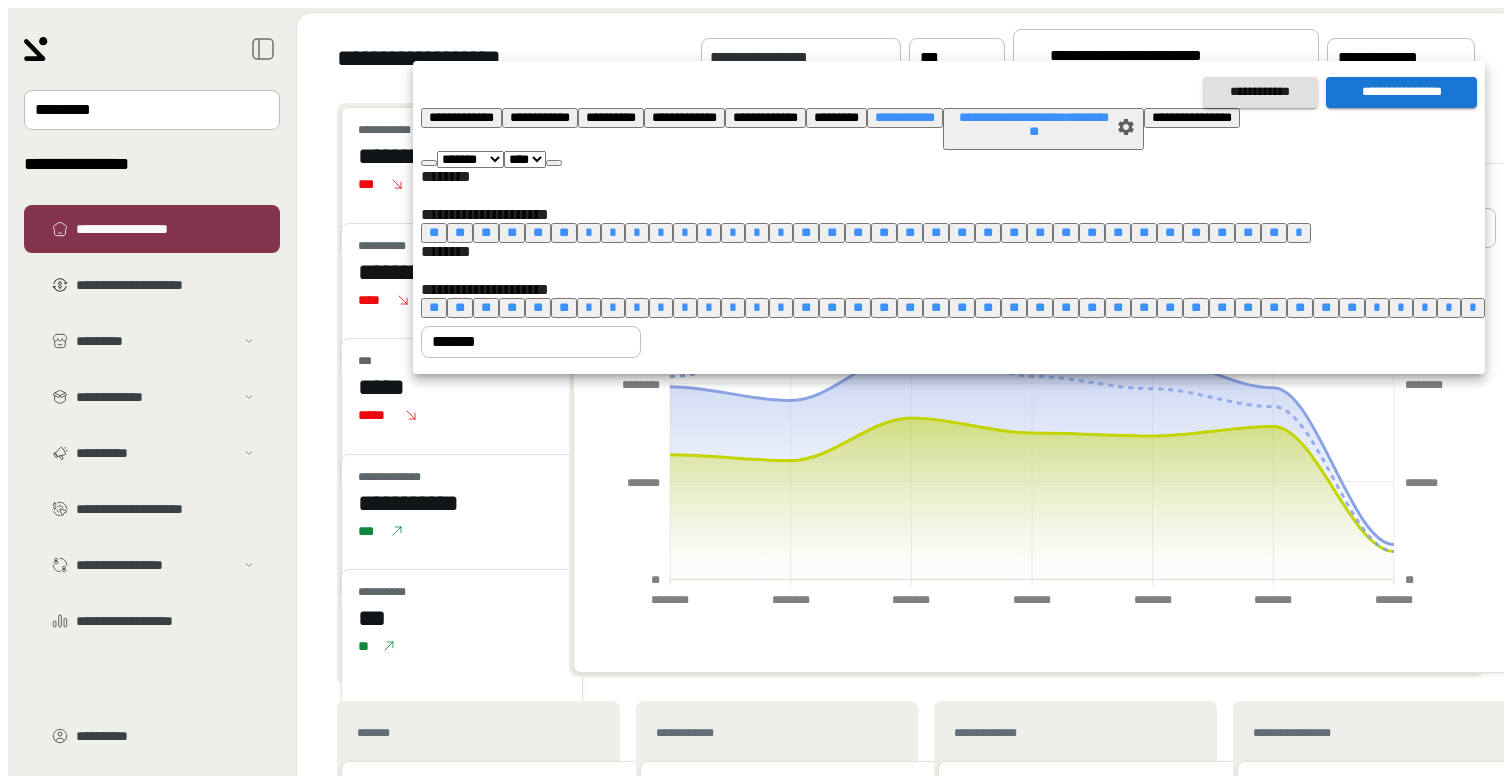 click at bounding box center (554, 163) 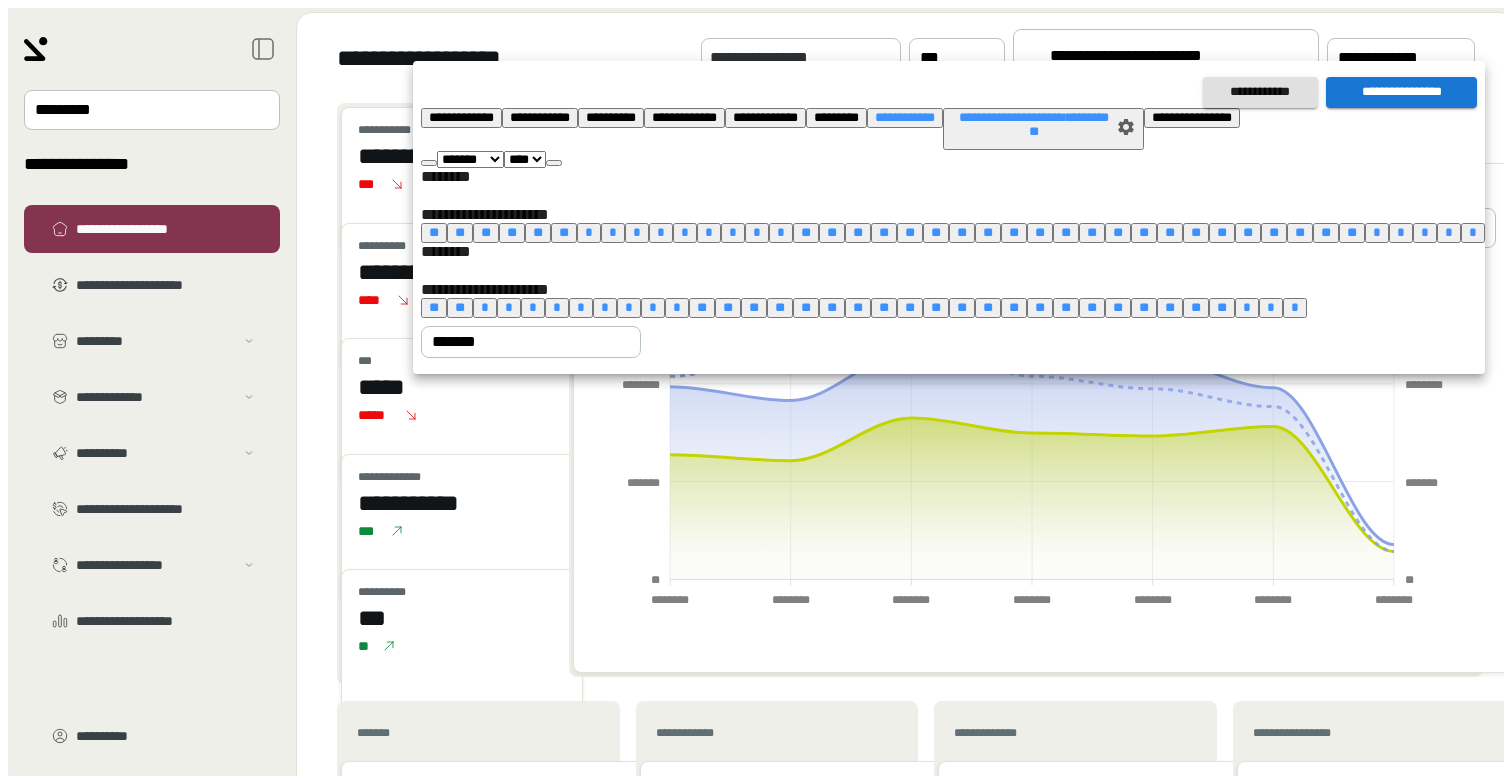 click on "*" at bounding box center (485, 307) 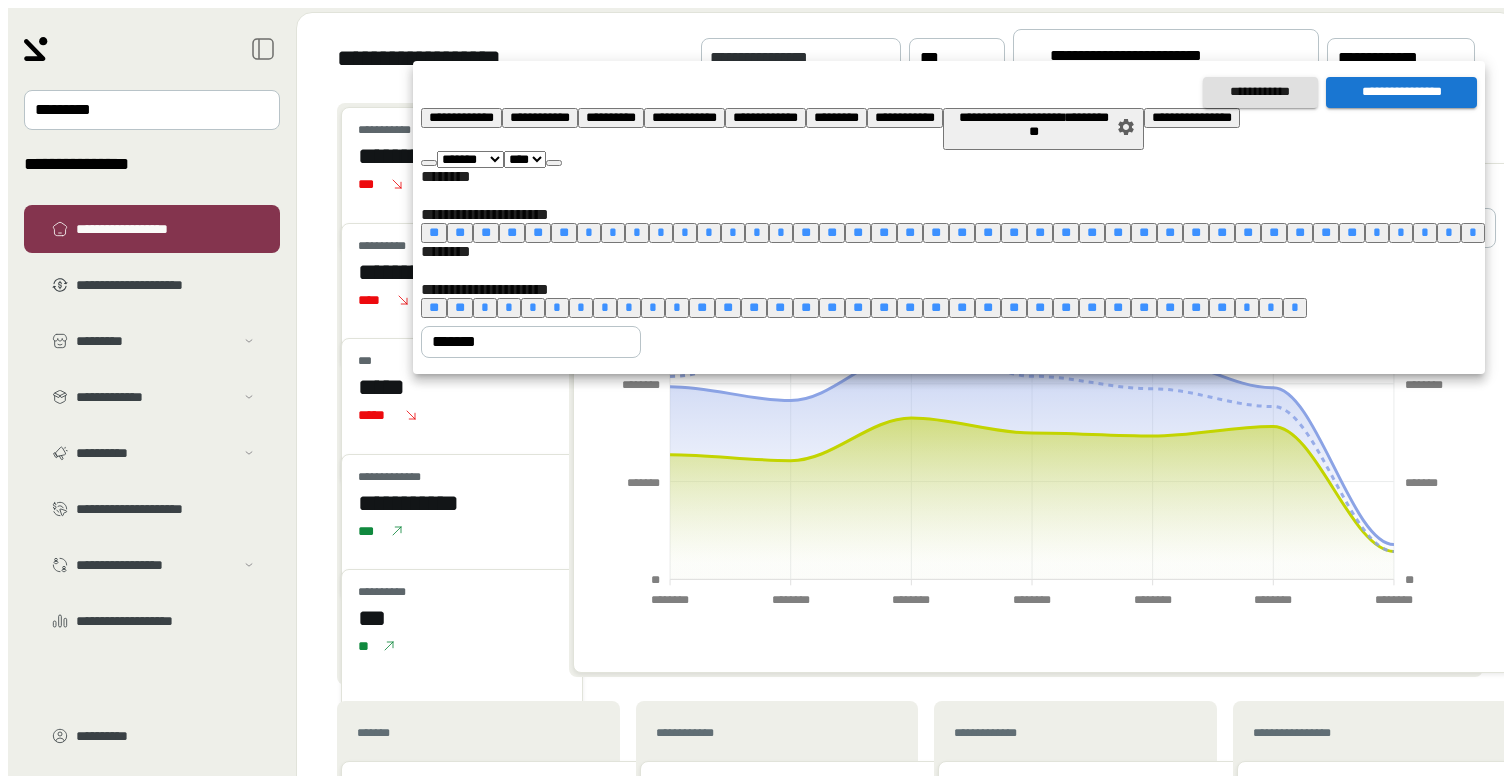 click on "******* ******** ***** ***** *** **** **** ****** ********* ******* ******** ******** **** **** **** **** **** **** **** **** **** **** **** **** **** **** **** **** **** **** **** **** **** **** **** **** **** **** **** **** **** **** **** **** **** **** **** **** **** **** **** **** **** **** **** **** **** **** **** **** **** **** **** **** **** **** **** **** **** **** **** **** **** **** **** **** **** **** **** **** **** **** **** **** **** **** **** **** **** **** **** **** **** **** **** **** **** **** **** **** **** **** **** **** **** **** **** **** **** **** **** **** ****" at bounding box center (953, 159) 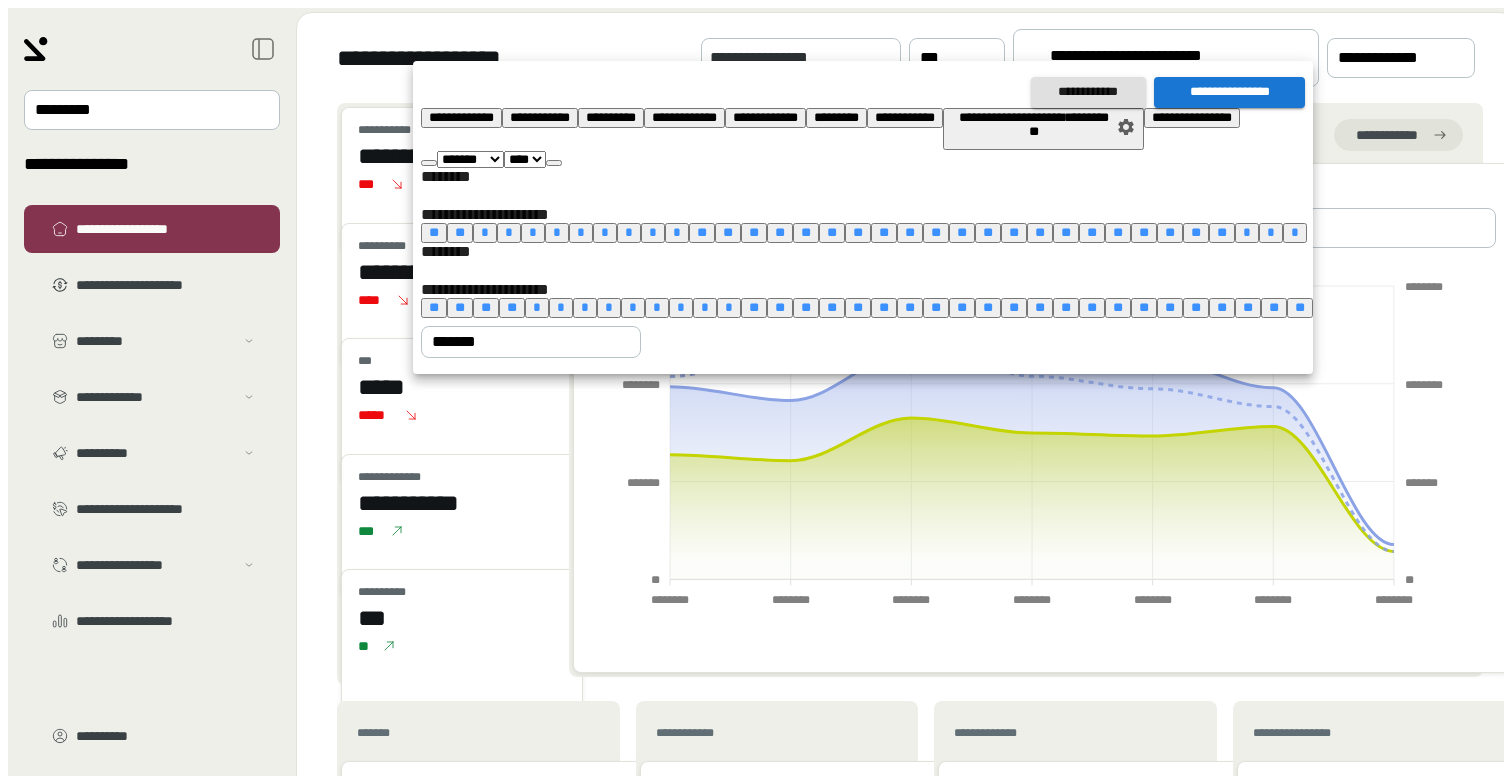 click at bounding box center (554, 163) 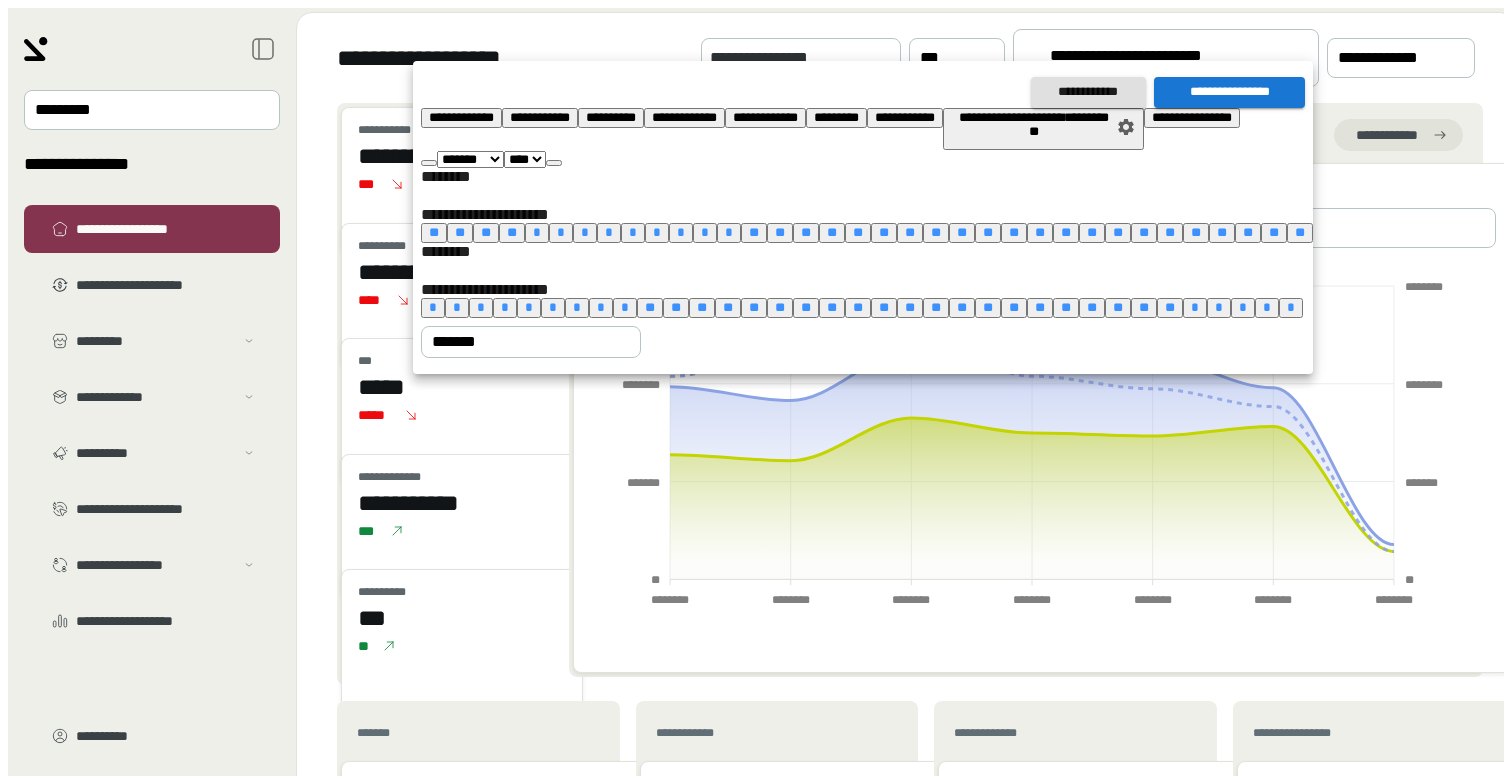 click on "**" at bounding box center [1170, 307] 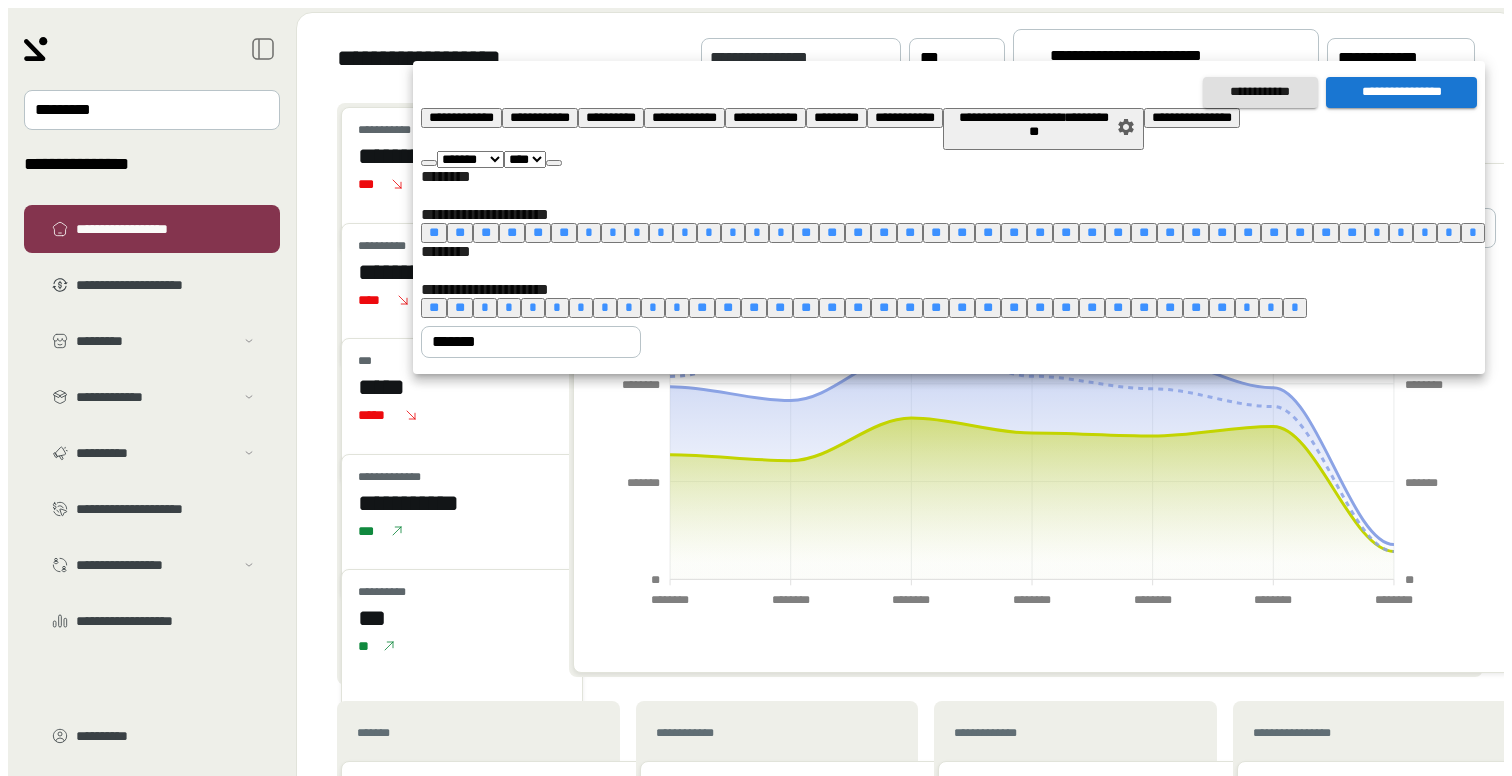 click on "**********" at bounding box center (1401, 92) 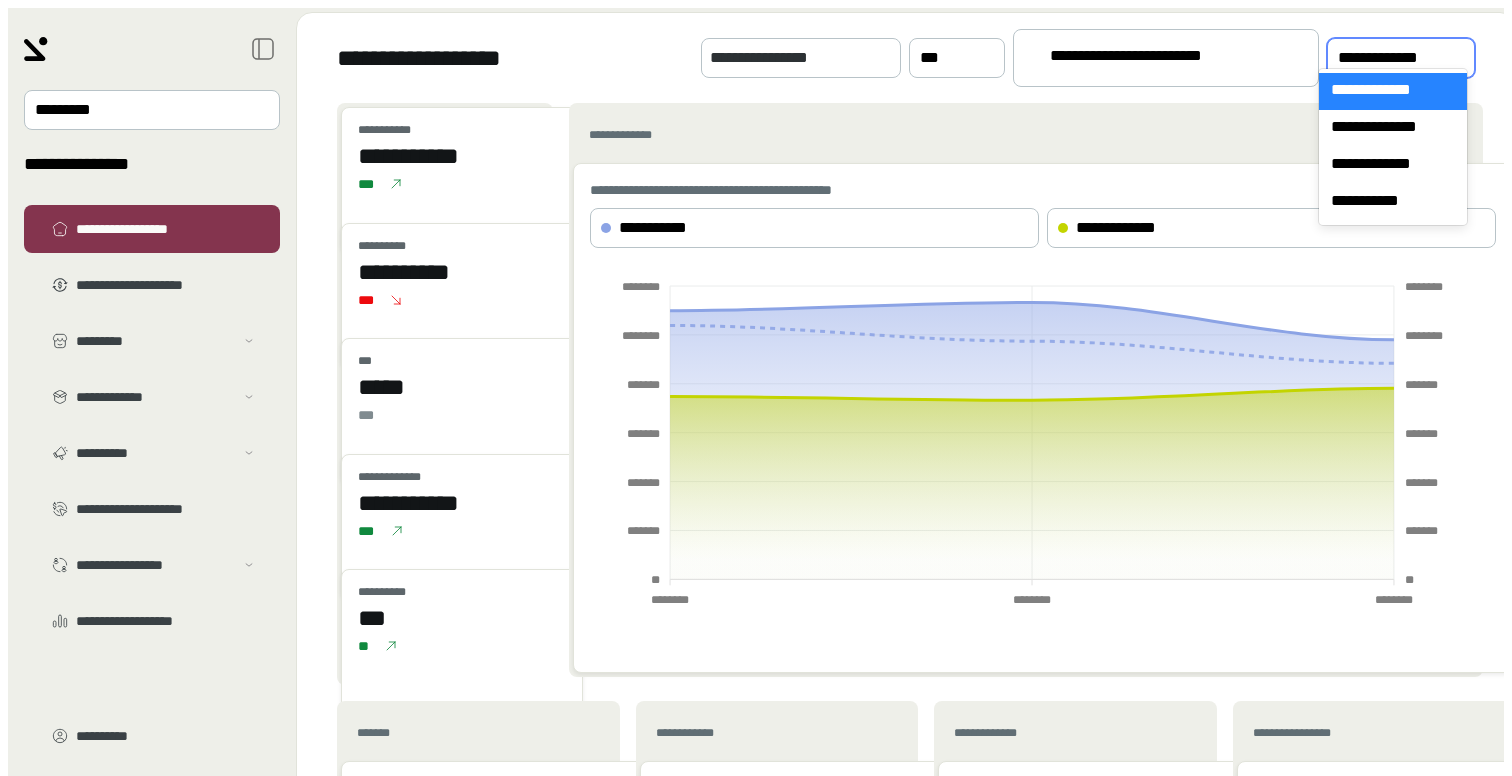 click on "**********" at bounding box center (1387, 58) 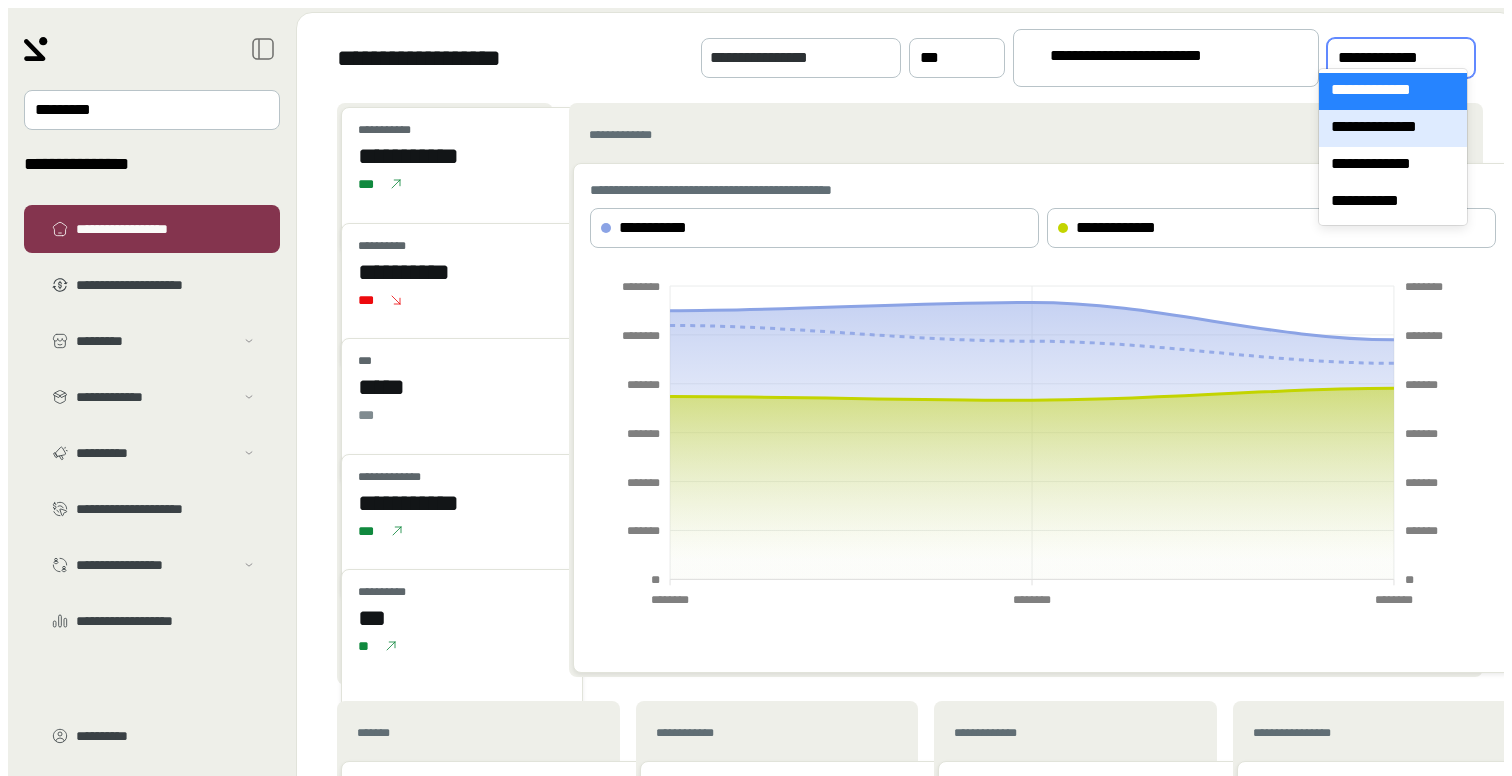 click on "**********" at bounding box center (1393, 128) 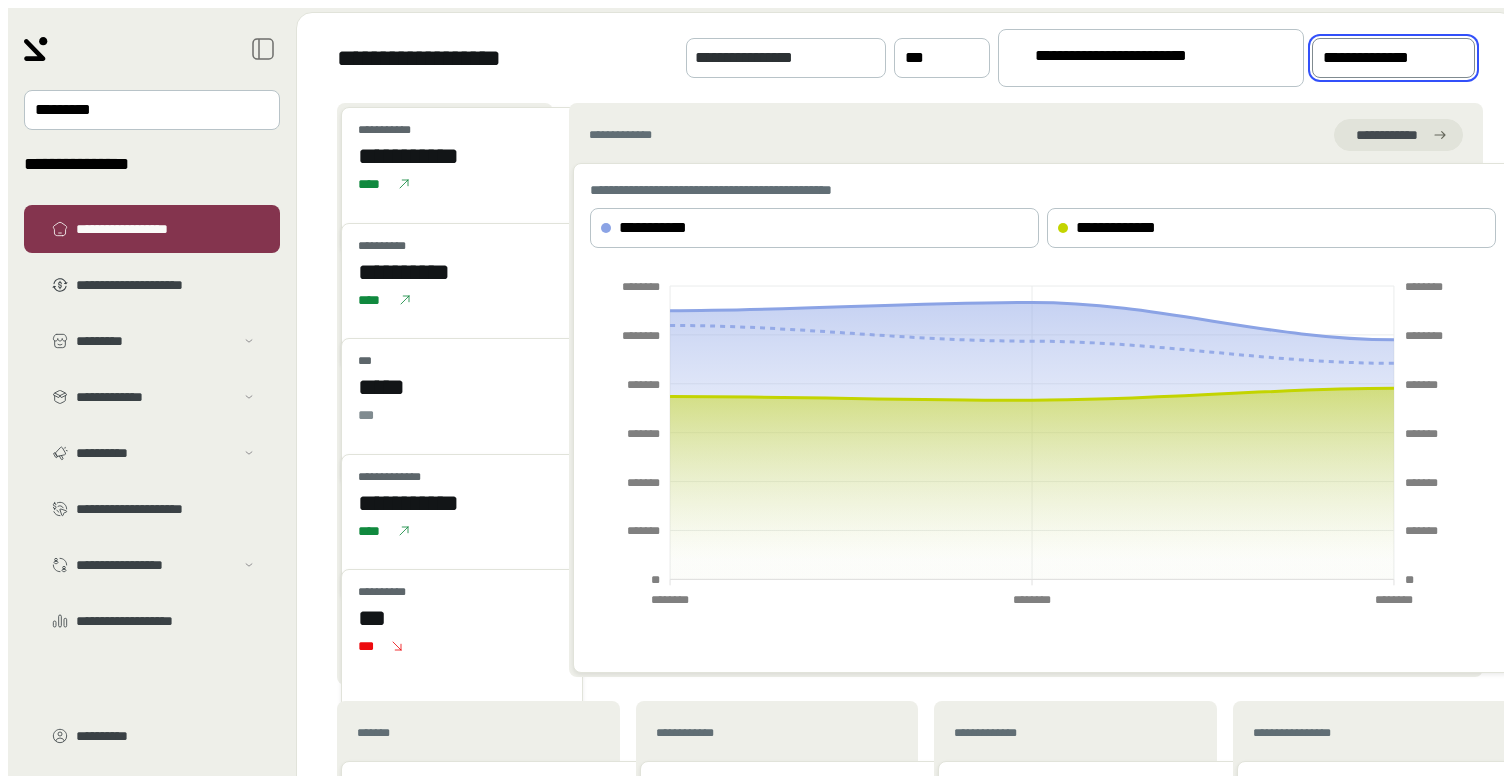 click on "**********" at bounding box center (1379, 58) 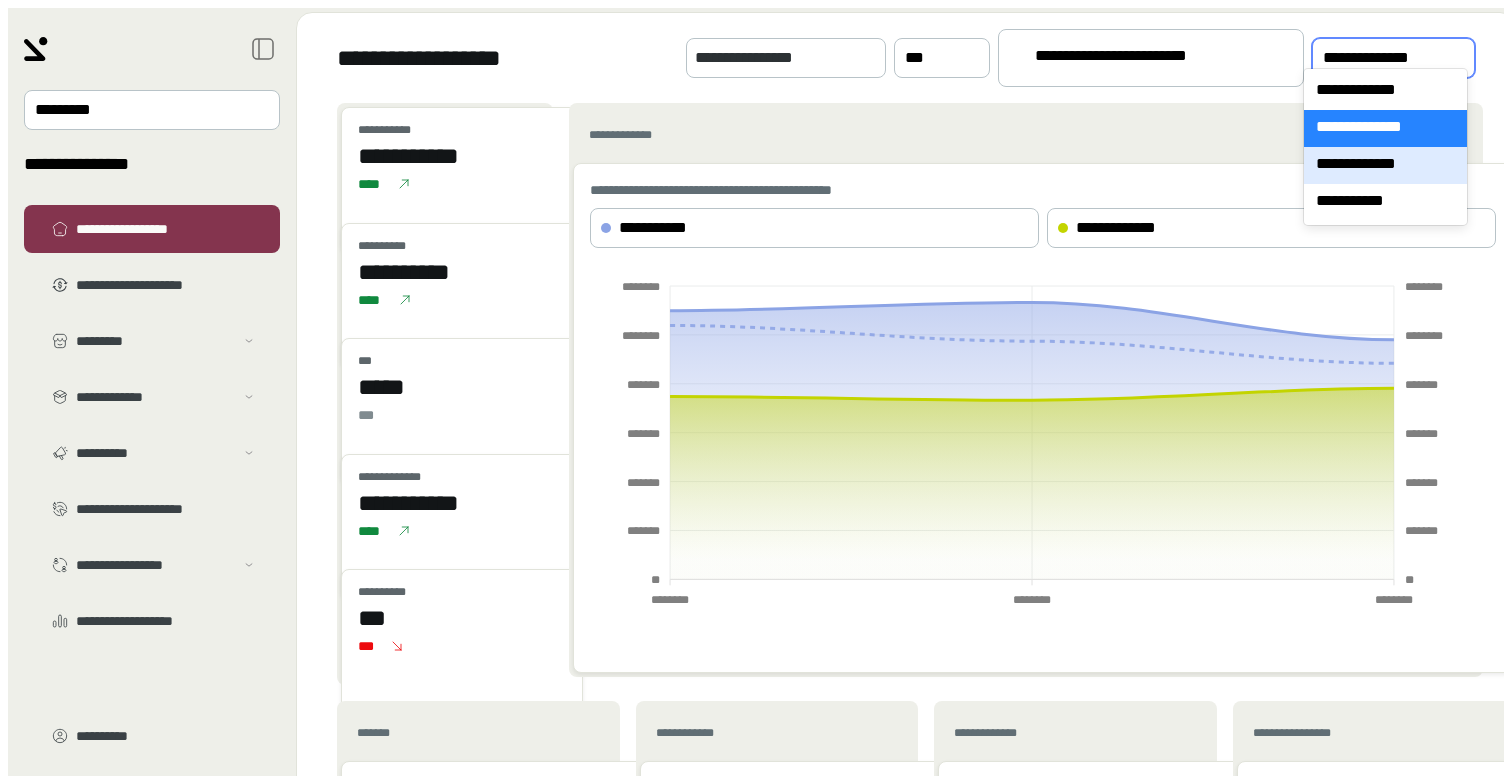 click on "**********" at bounding box center (1385, 165) 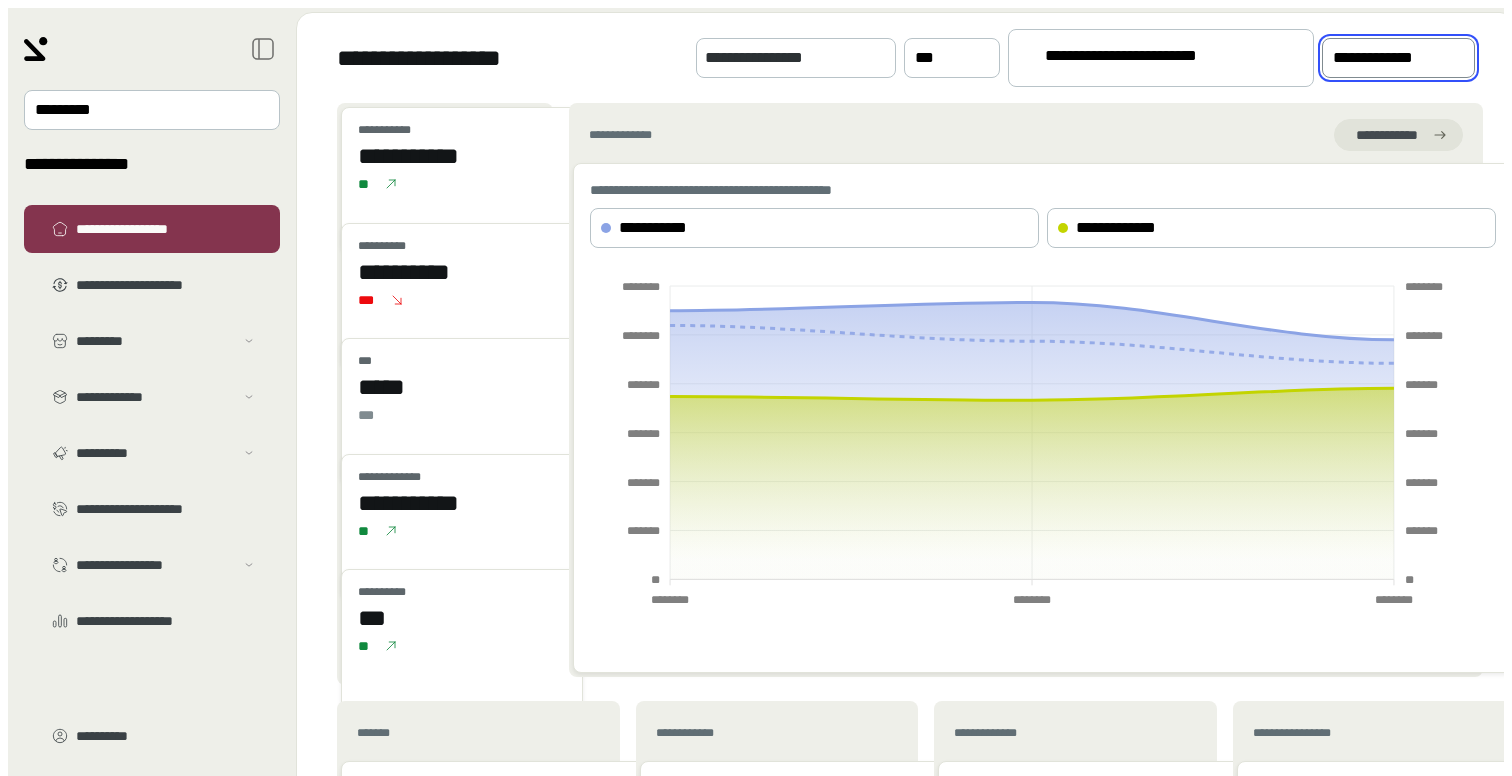 click on "**********" at bounding box center (1384, 58) 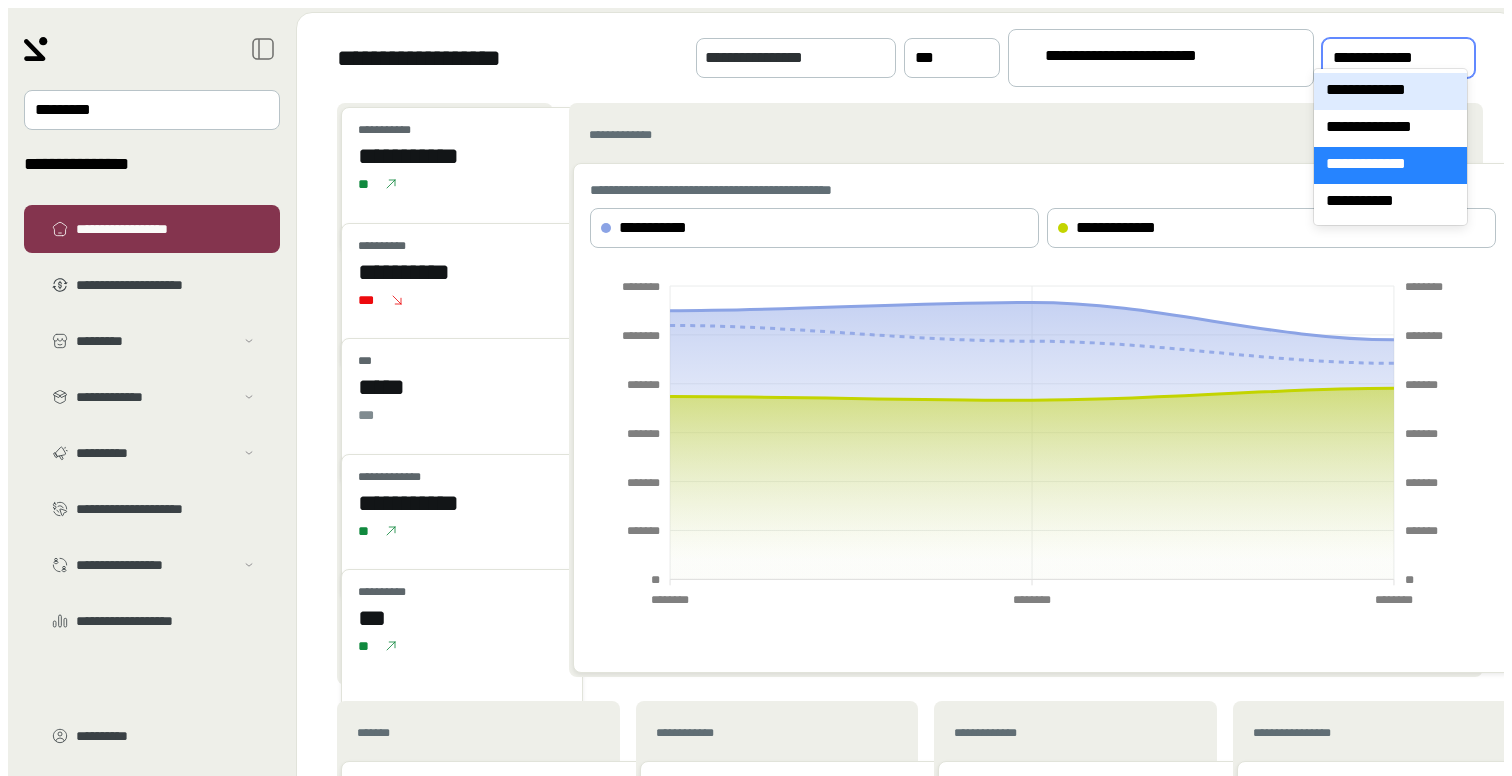 click on "**********" at bounding box center [1390, 91] 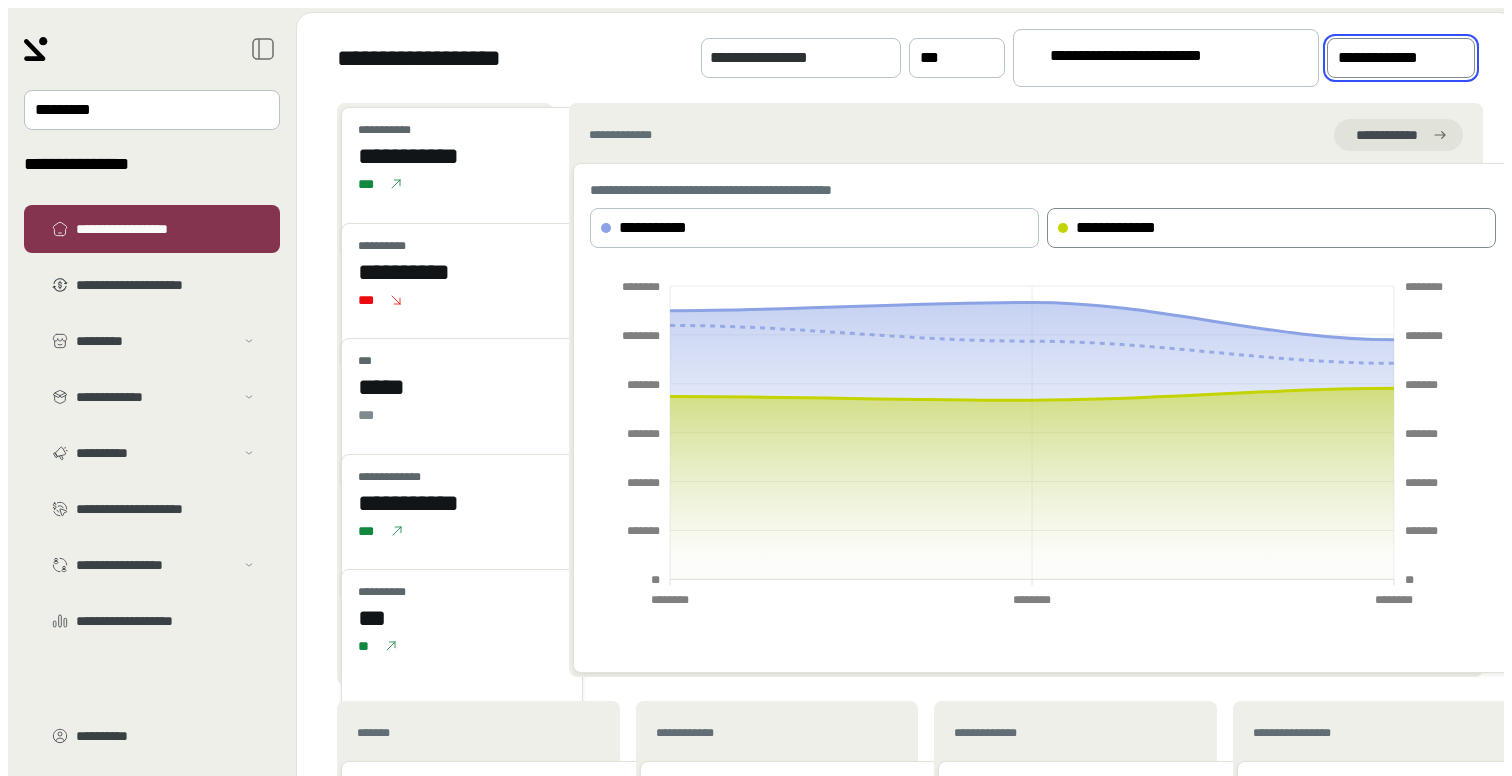 click on "**********" at bounding box center (1255, 228) 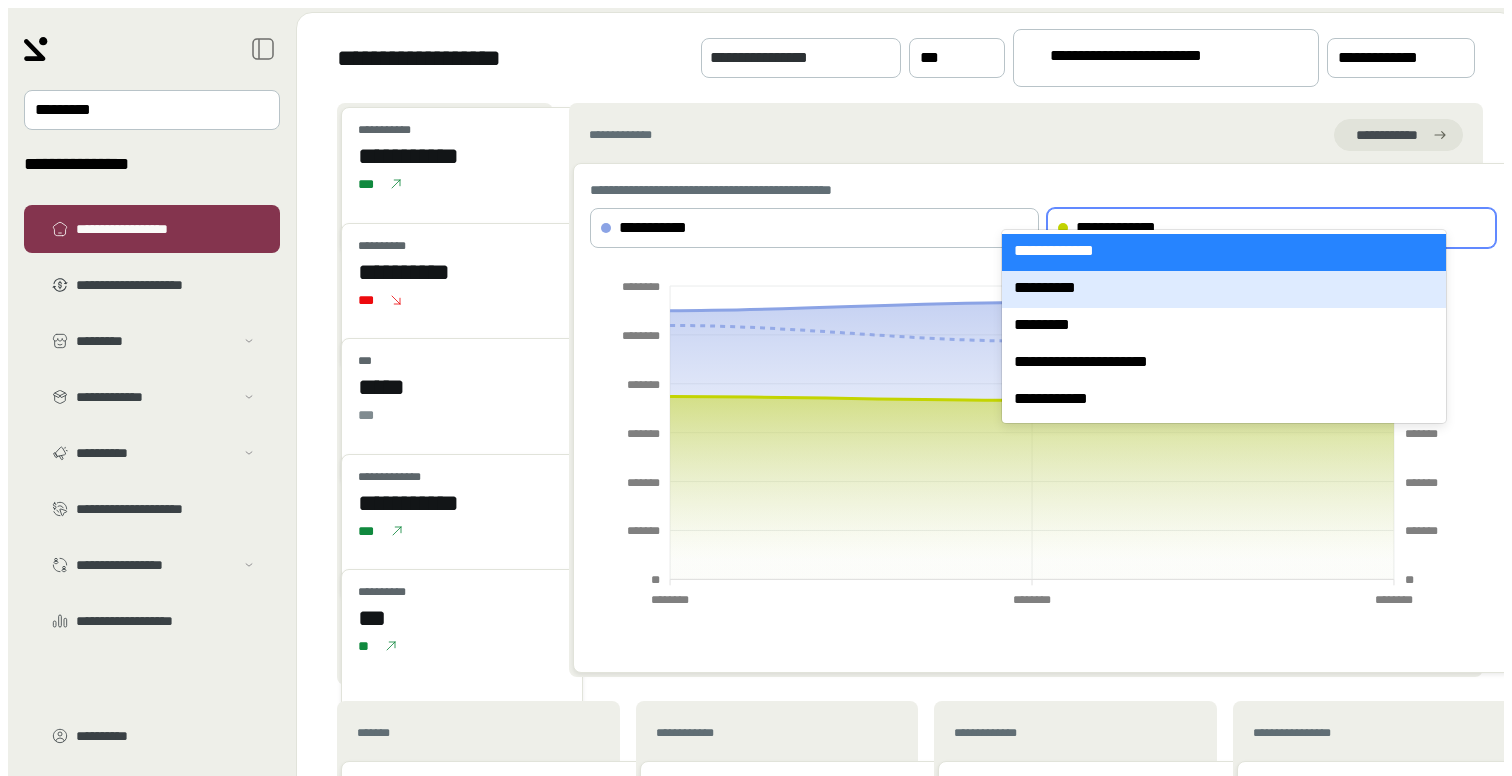 click on "**********" at bounding box center (1224, 289) 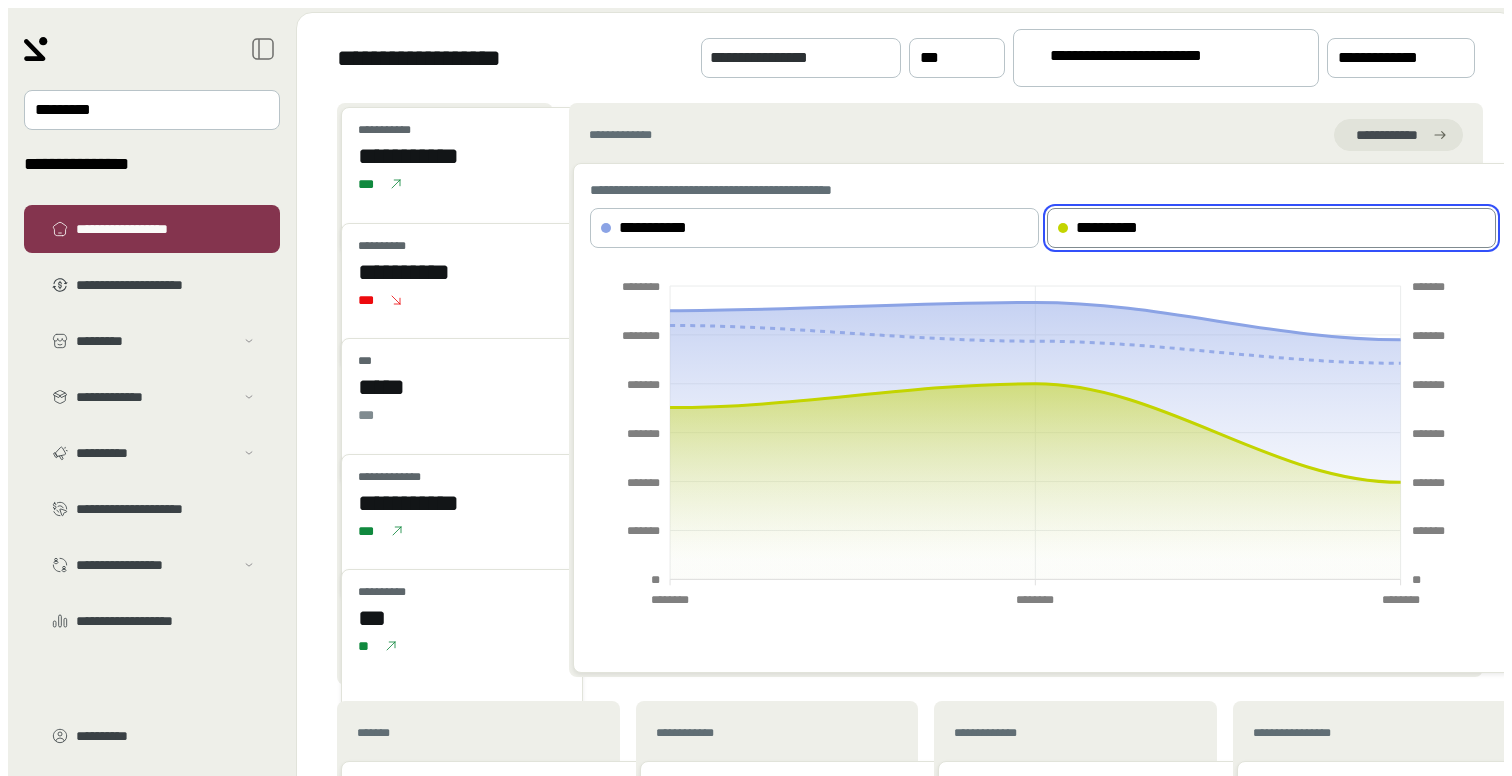 click on "**********" at bounding box center [1166, 58] 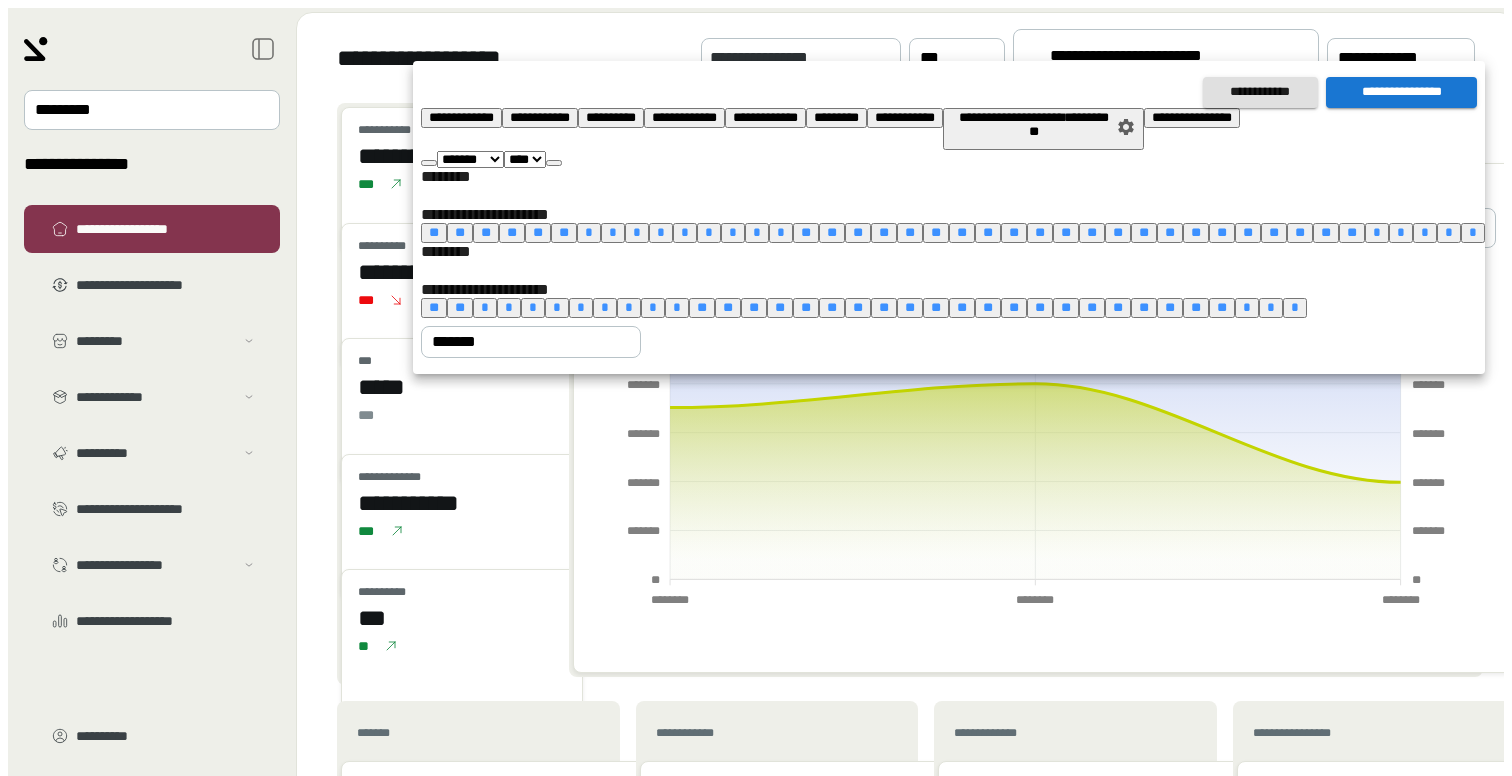 click on "**********" at bounding box center [461, 117] 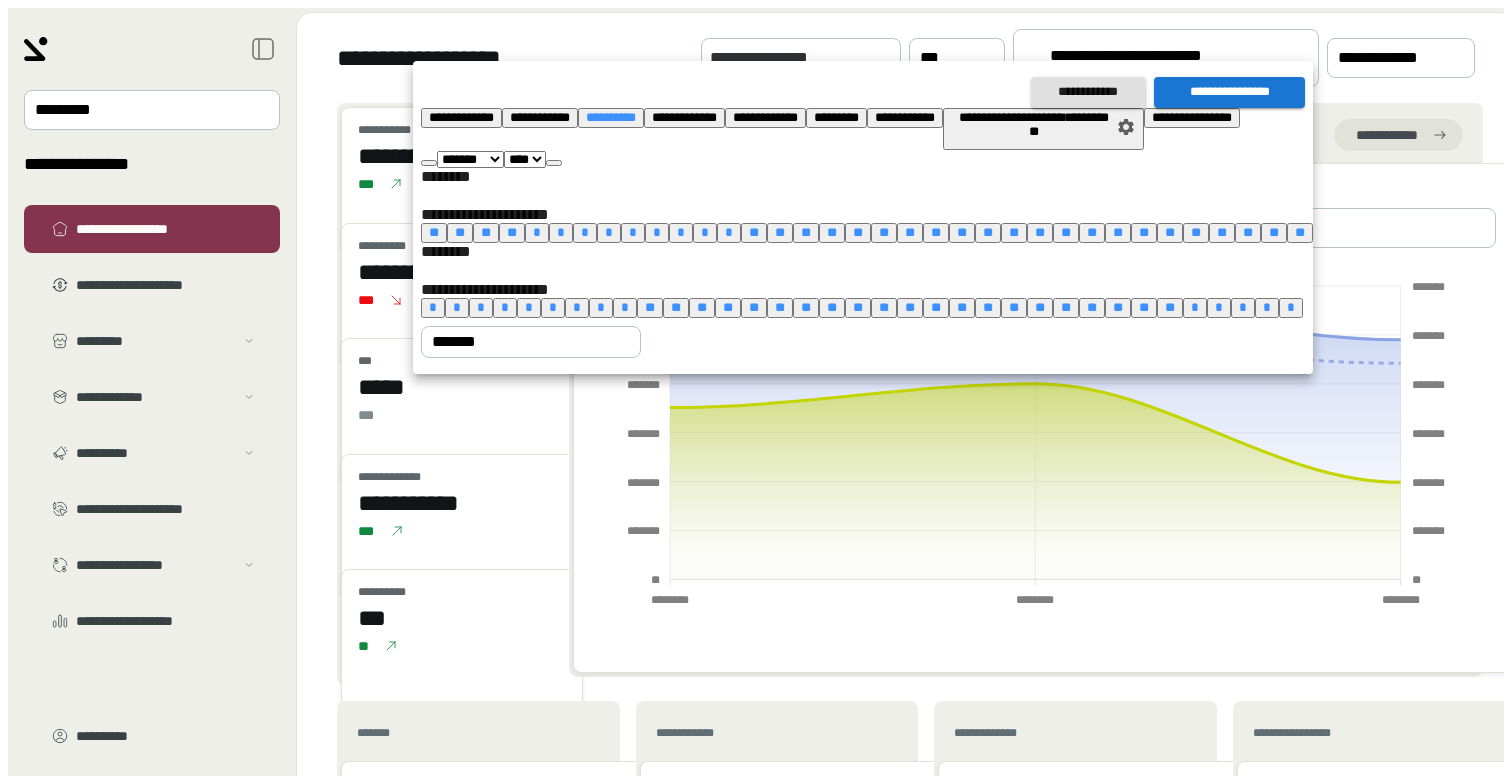 click on "**********" at bounding box center [1229, 92] 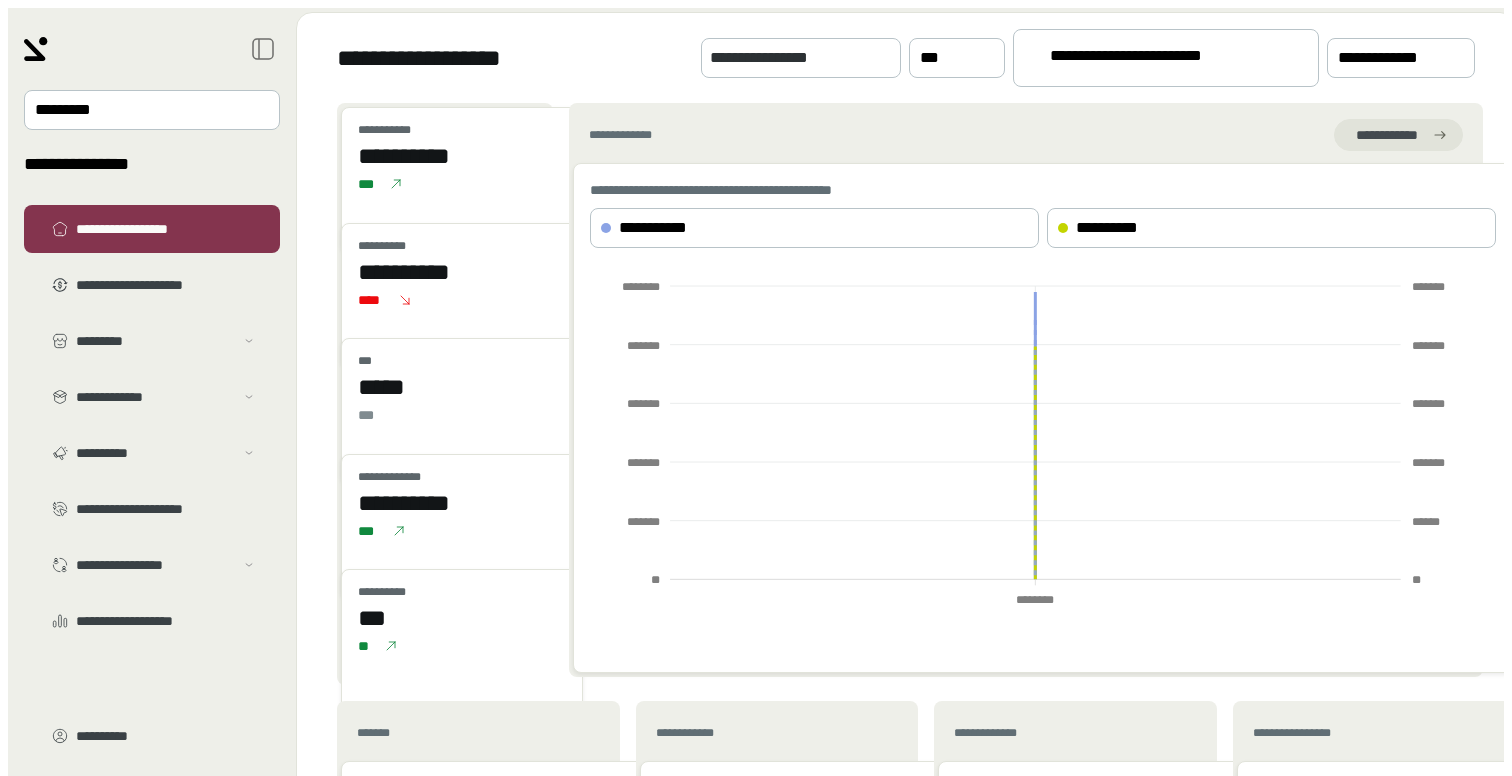click on "**********" at bounding box center (1157, 59) 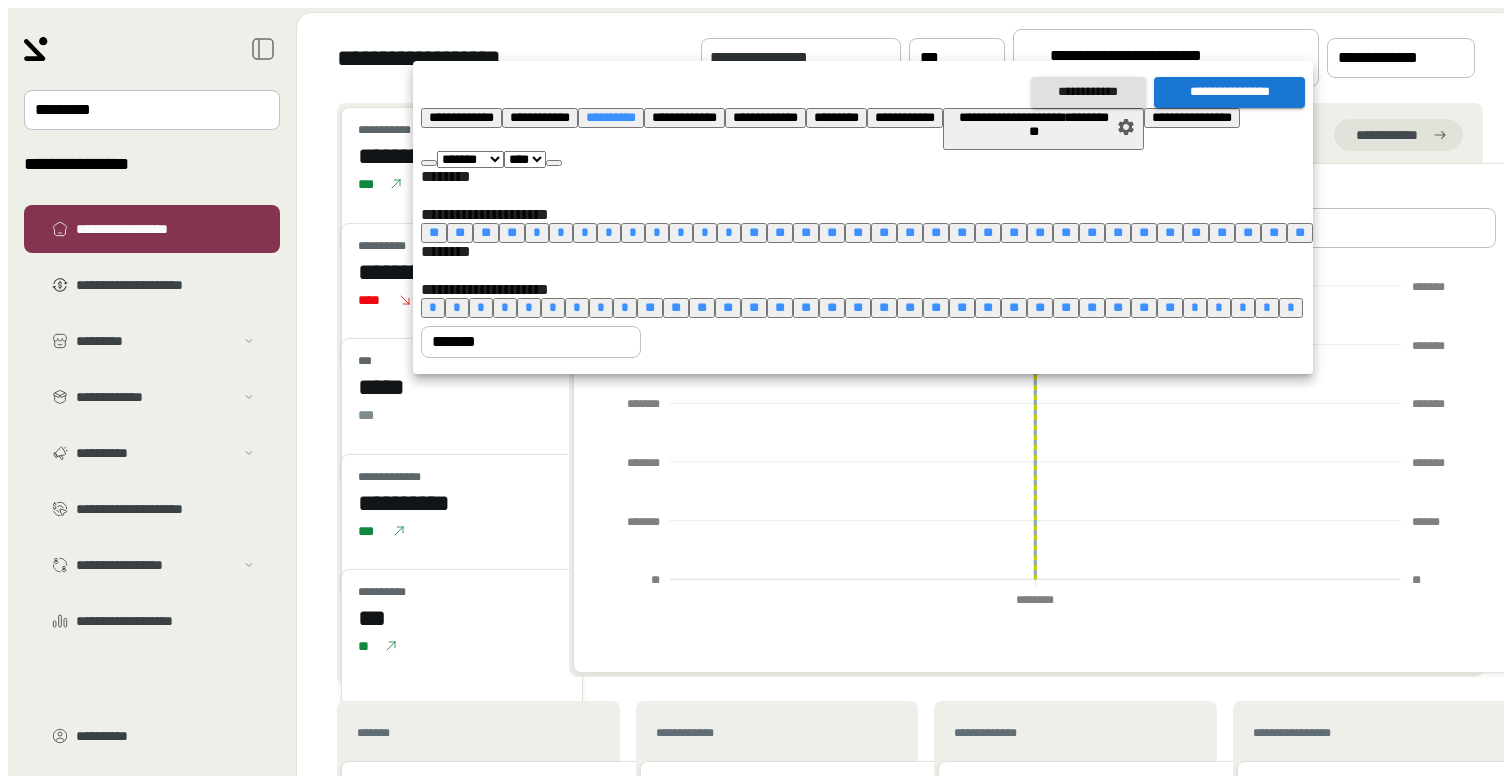 click on "**********" at bounding box center [461, 117] 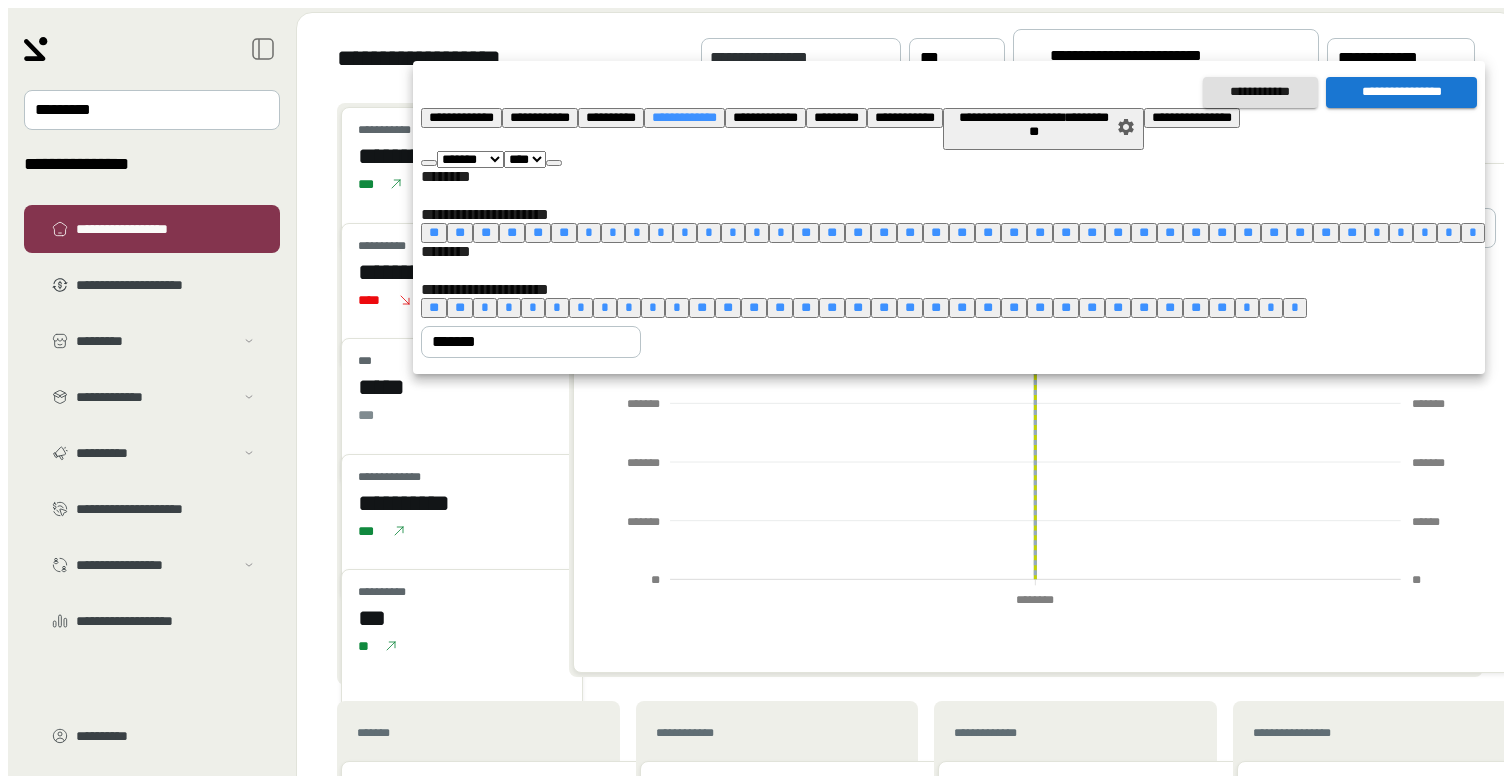 click on "*" at bounding box center [485, 308] 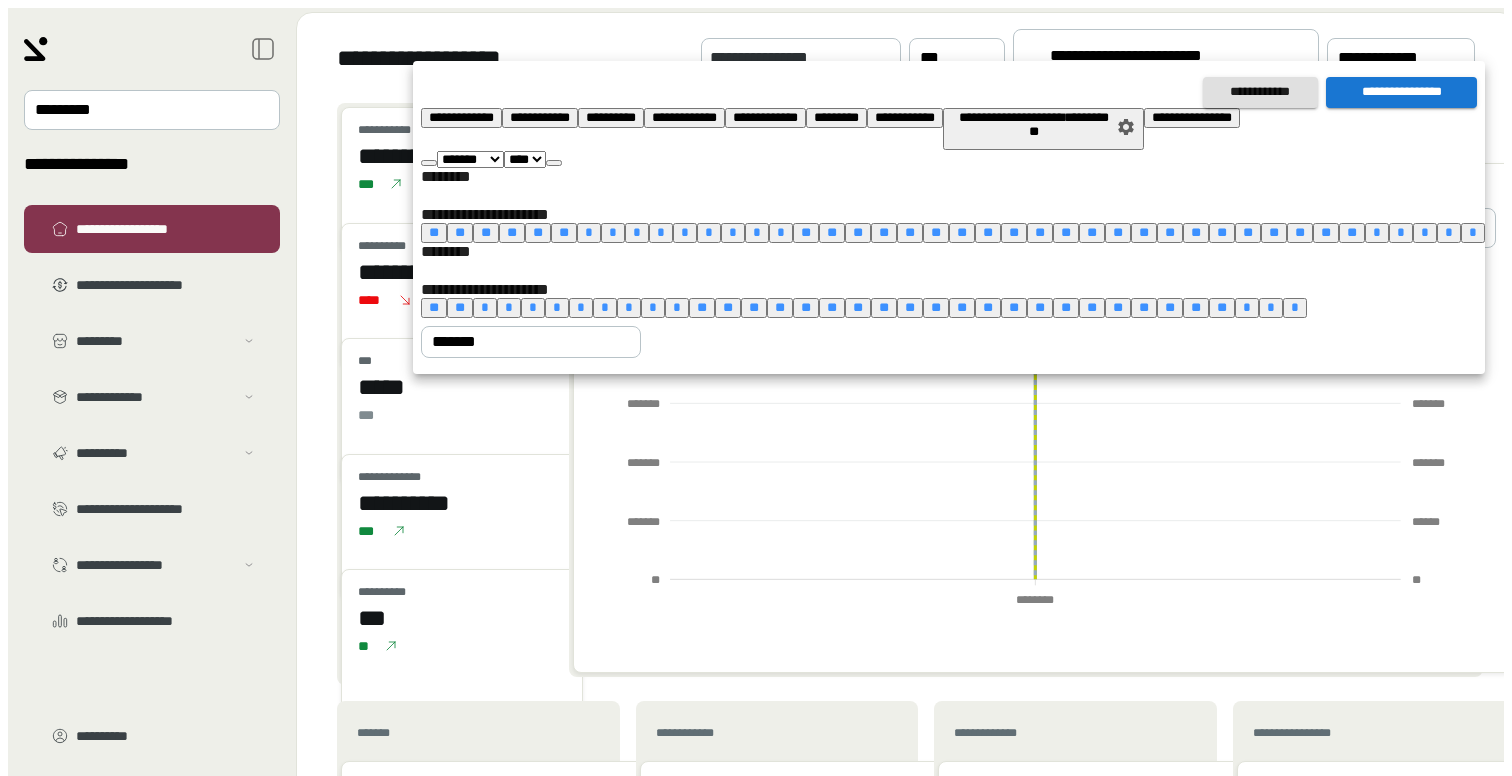 click on "******* ******** ***** ***** *** **** **** ****** ********* ******* ******** ******** **** **** **** **** **** **** **** **** **** **** **** **** **** **** **** **** **** **** **** **** **** **** **** **** **** **** **** **** **** **** **** **** **** **** **** **** **** **** **** **** **** **** **** **** **** **** **** **** **** **** **** **** **** **** **** **** **** **** **** **** **** **** **** **** **** **** **** **** **** **** **** **** **** **** **** **** **** **** **** **** **** **** **** **** **** **** **** **** **** **** **** **** **** **** **** **** **** **** **** **** ****" at bounding box center [953, 159] 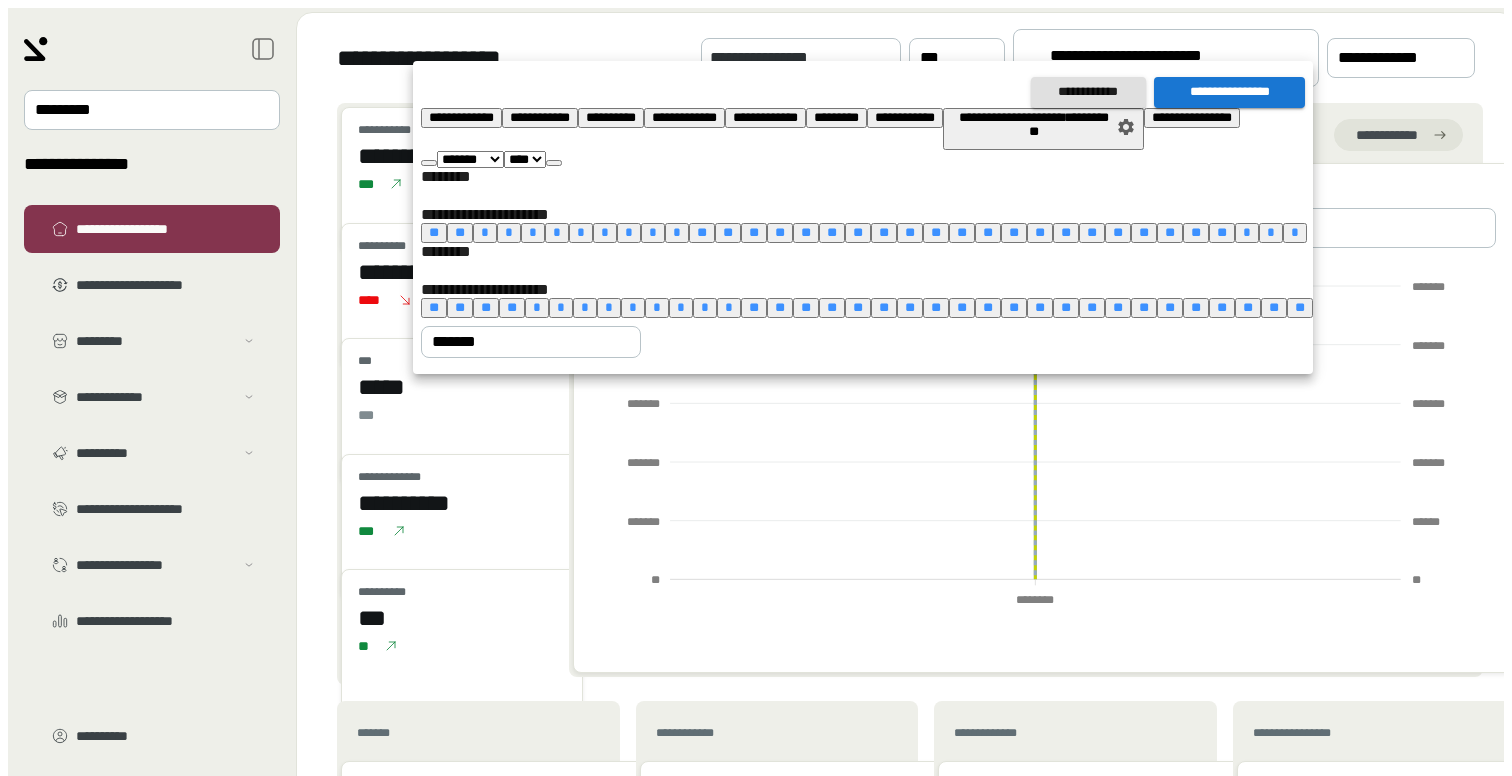 click at bounding box center (554, 163) 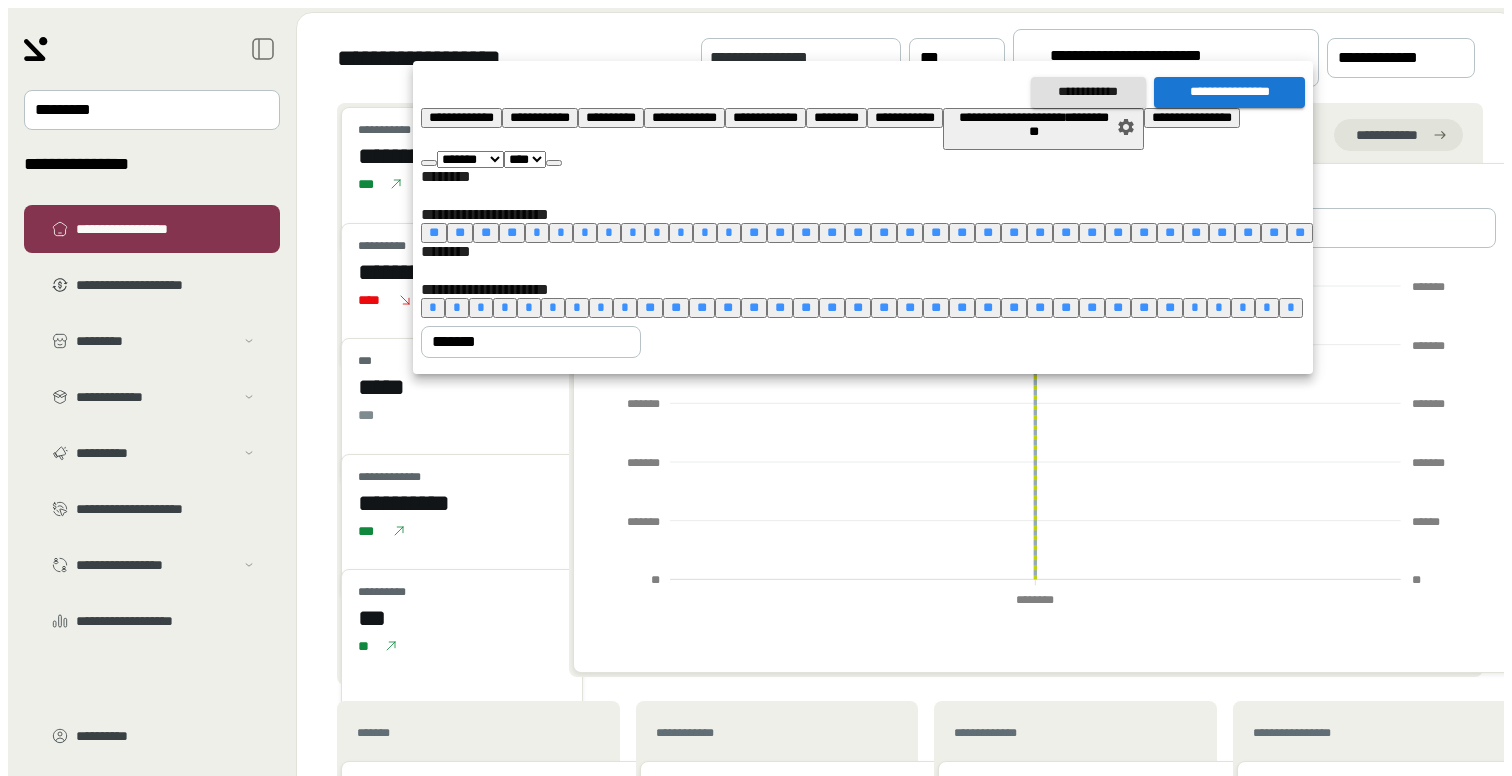click on "**" at bounding box center (1300, 232) 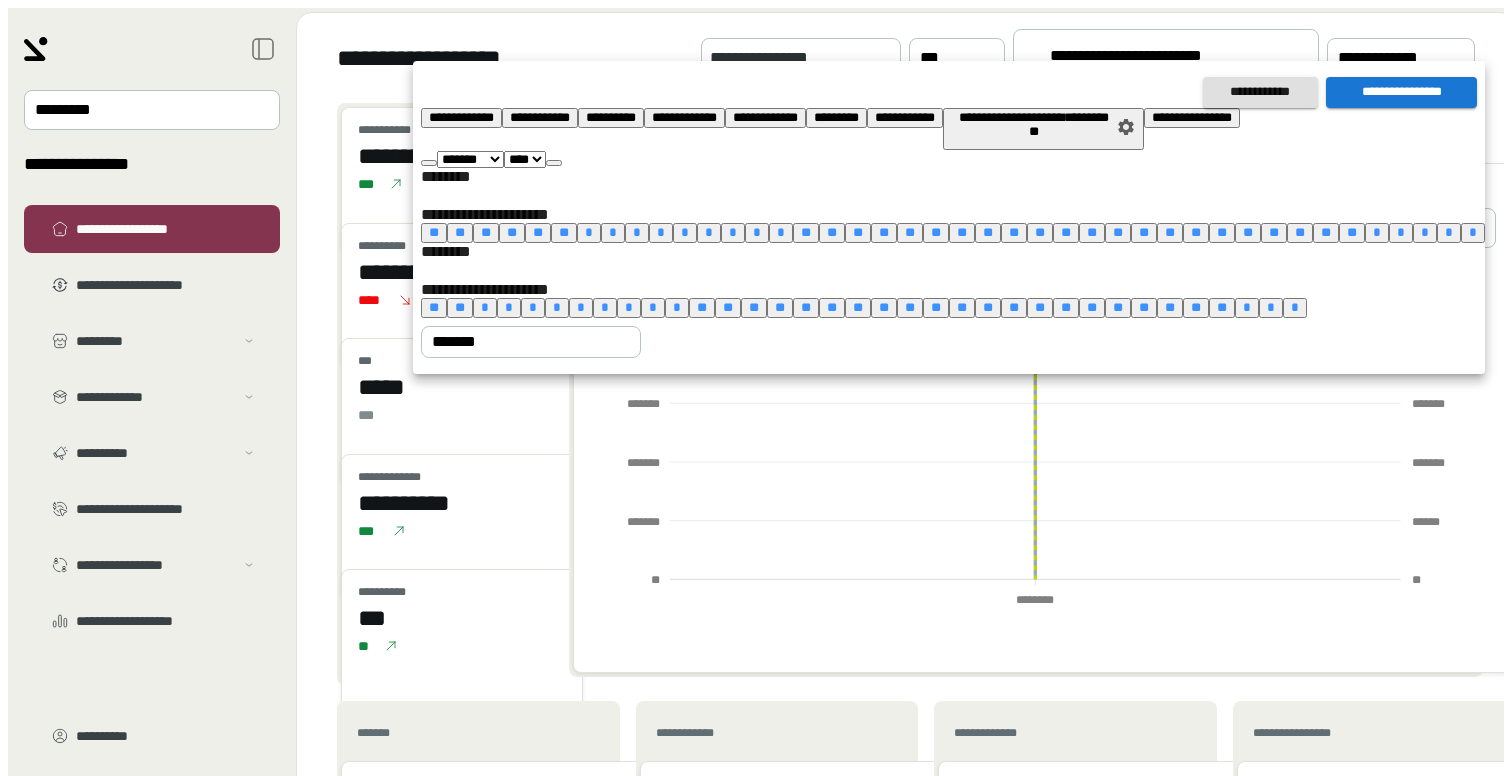 click on "**********" at bounding box center [1401, 92] 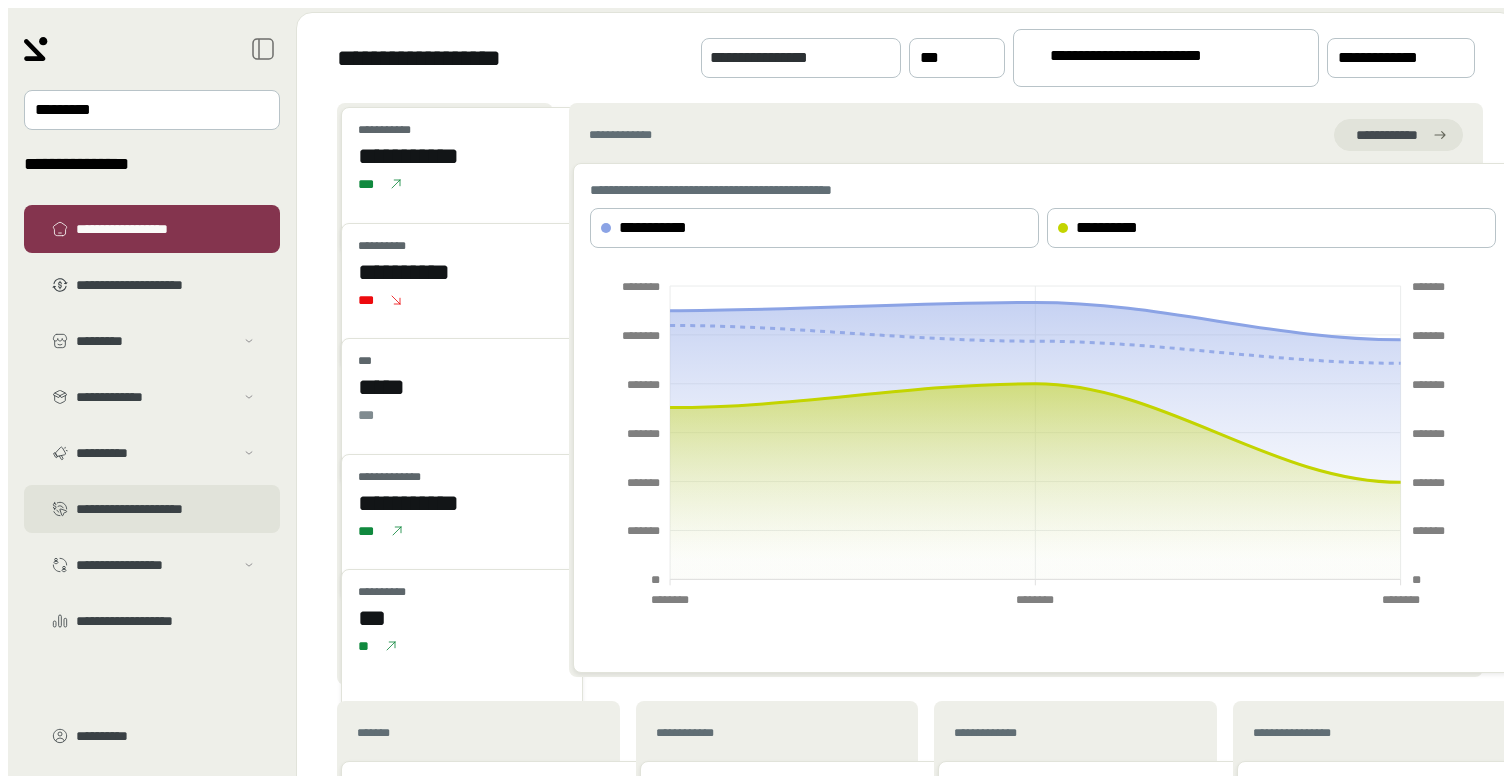 click on "**********" at bounding box center (166, 285) 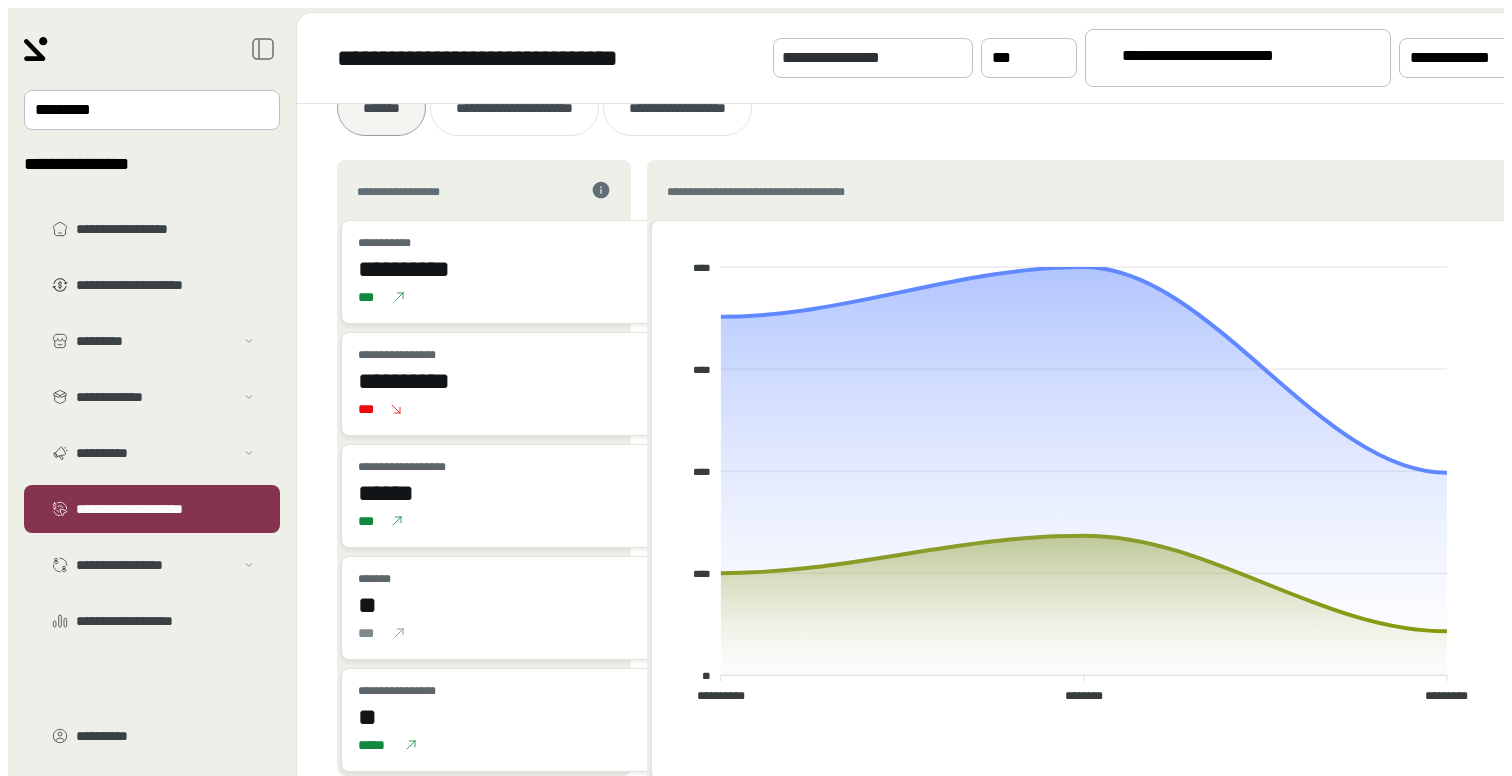 scroll, scrollTop: 0, scrollLeft: 0, axis: both 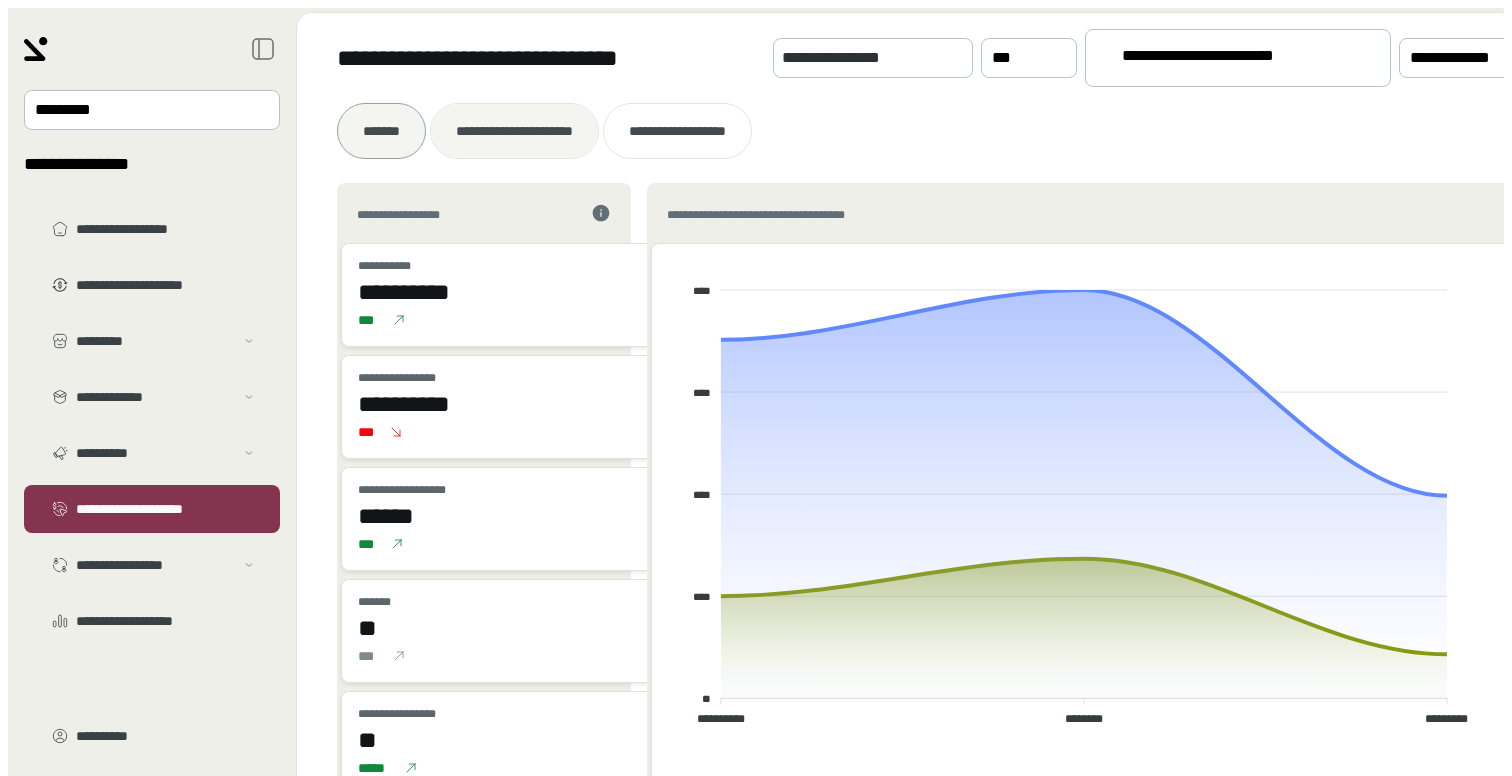 click on "**********" at bounding box center [381, 131] 